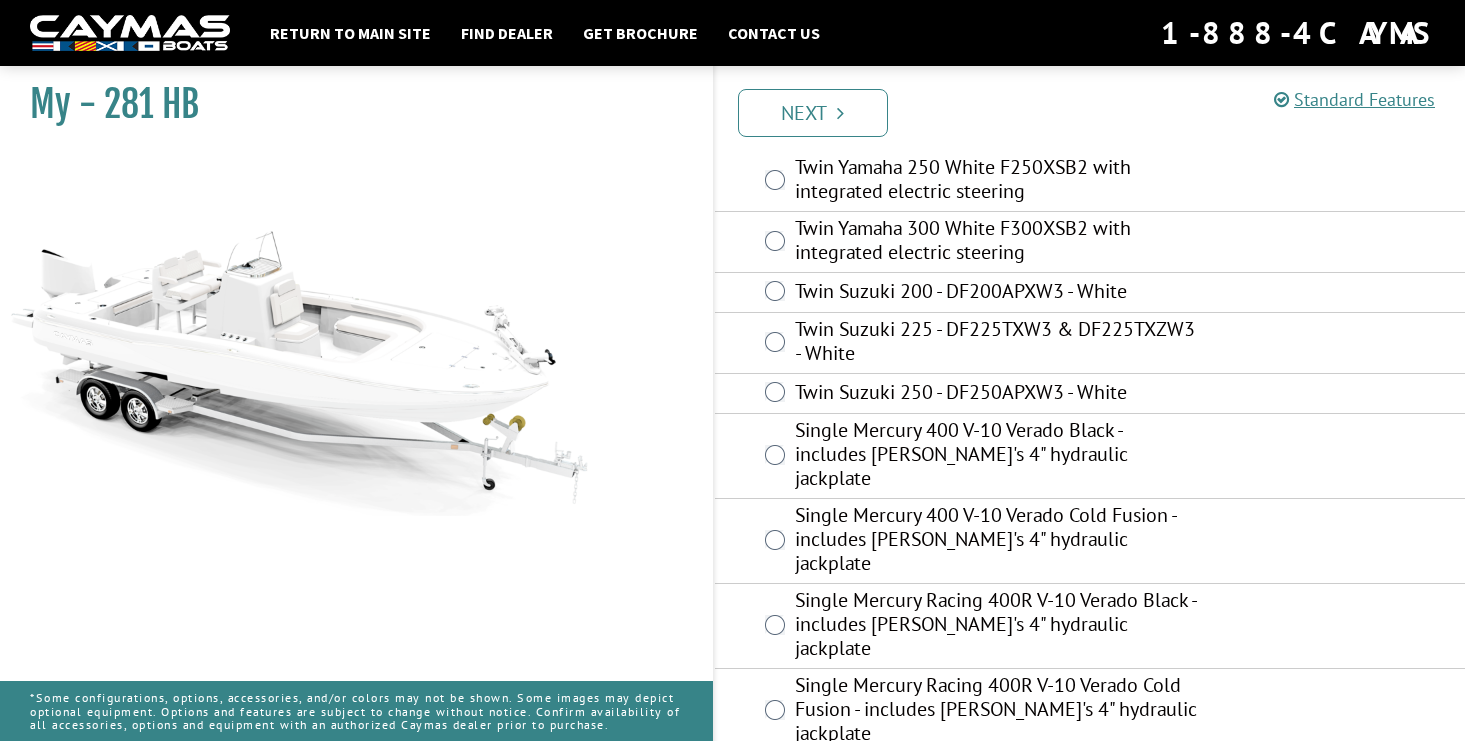 scroll, scrollTop: 532, scrollLeft: 0, axis: vertical 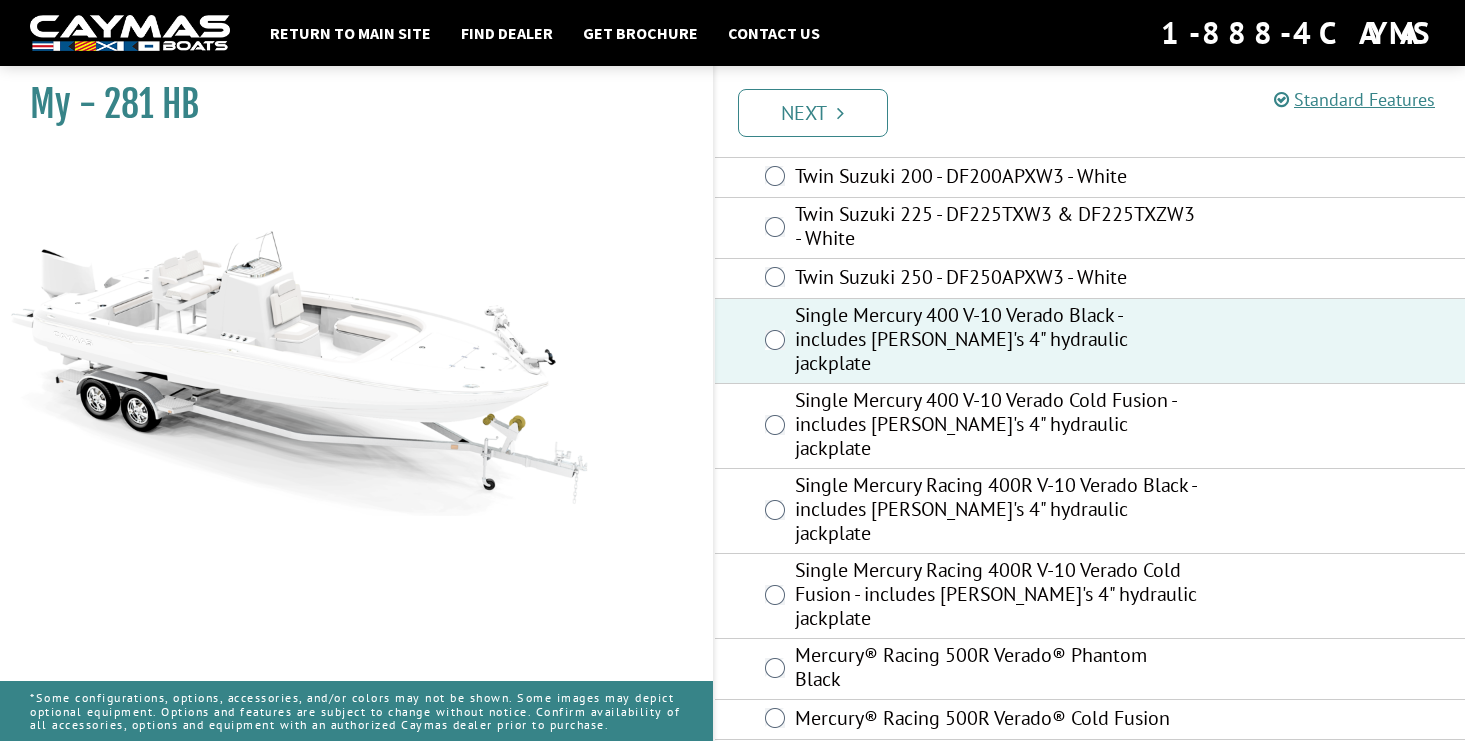 click on "Twin Suzuki 250 - DF250APXW3 - White" at bounding box center [1090, 279] 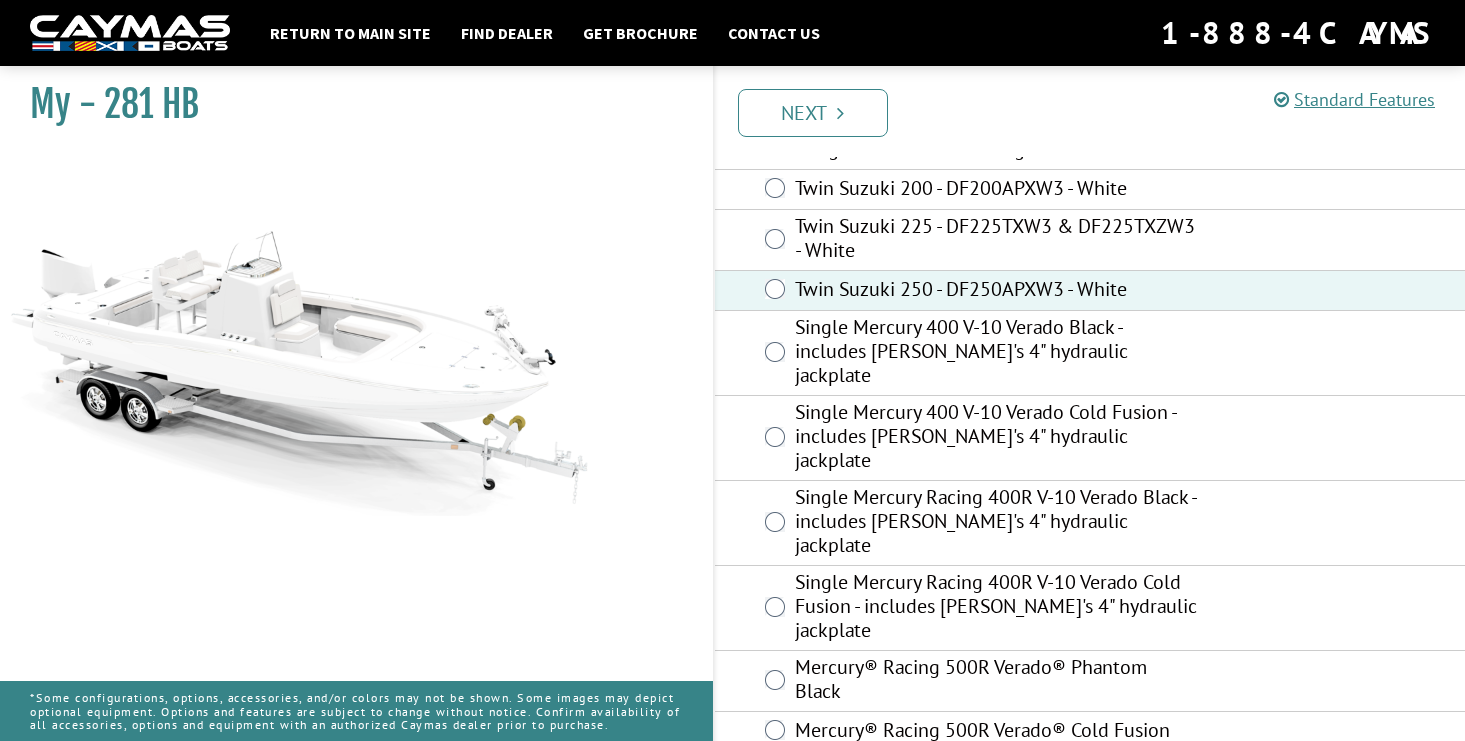 scroll, scrollTop: 452, scrollLeft: 0, axis: vertical 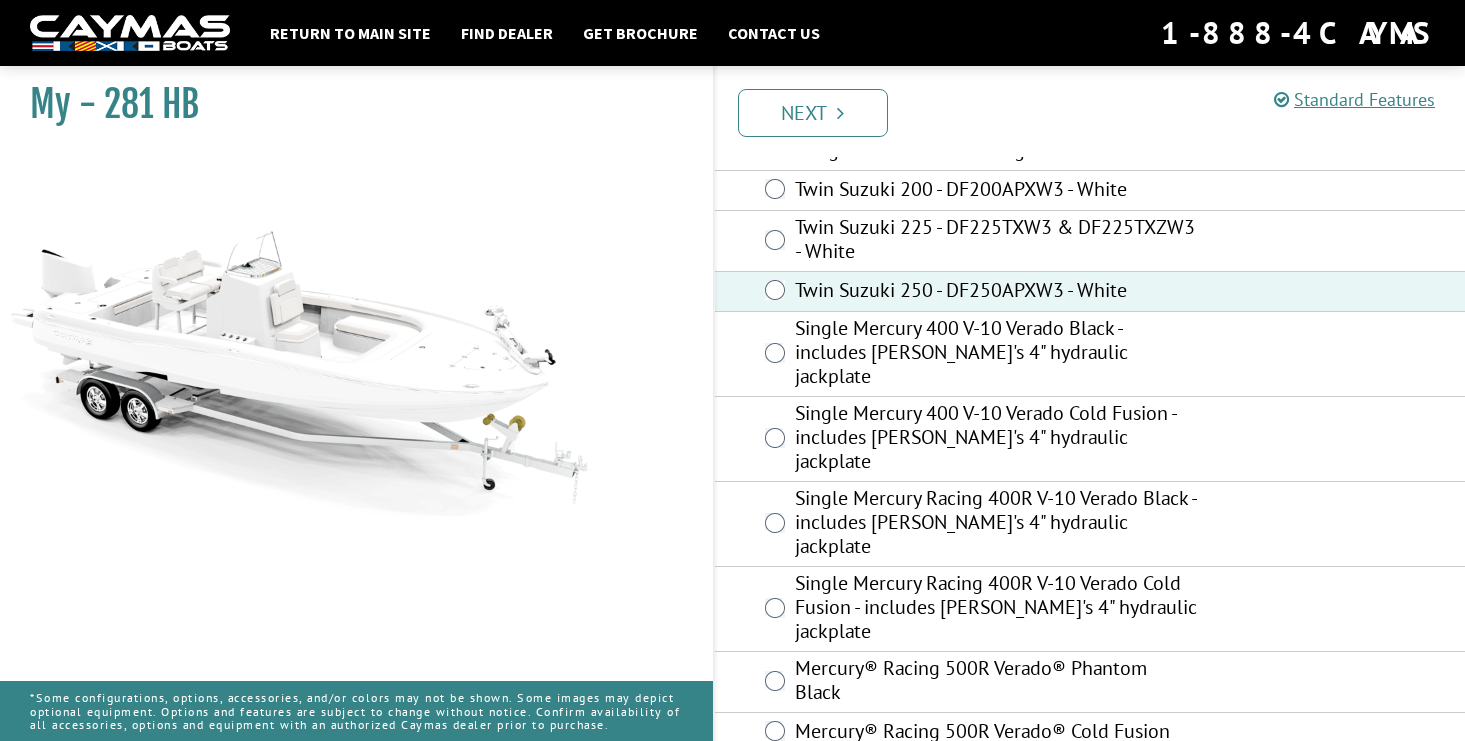drag, startPoint x: 325, startPoint y: 392, endPoint x: 399, endPoint y: 329, distance: 97.18539 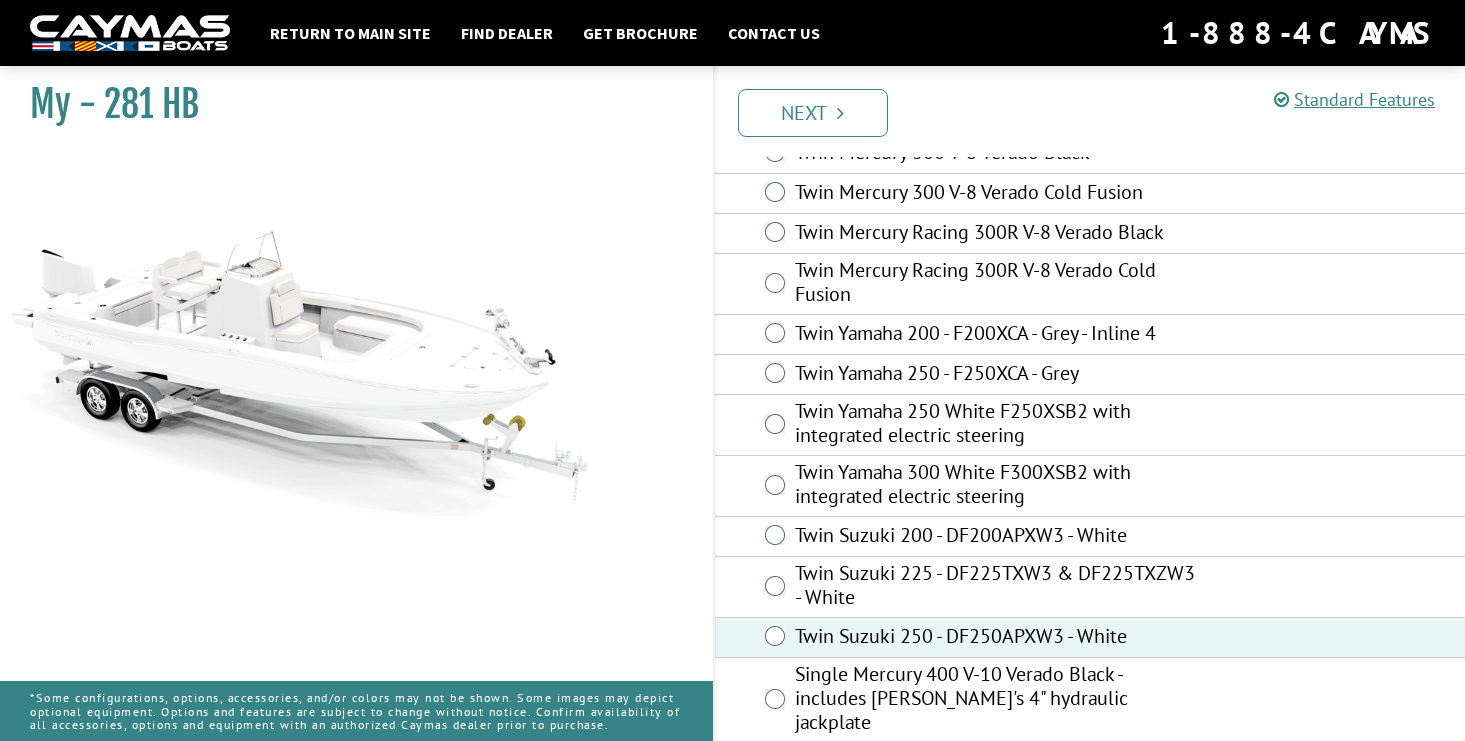 scroll, scrollTop: 121, scrollLeft: 0, axis: vertical 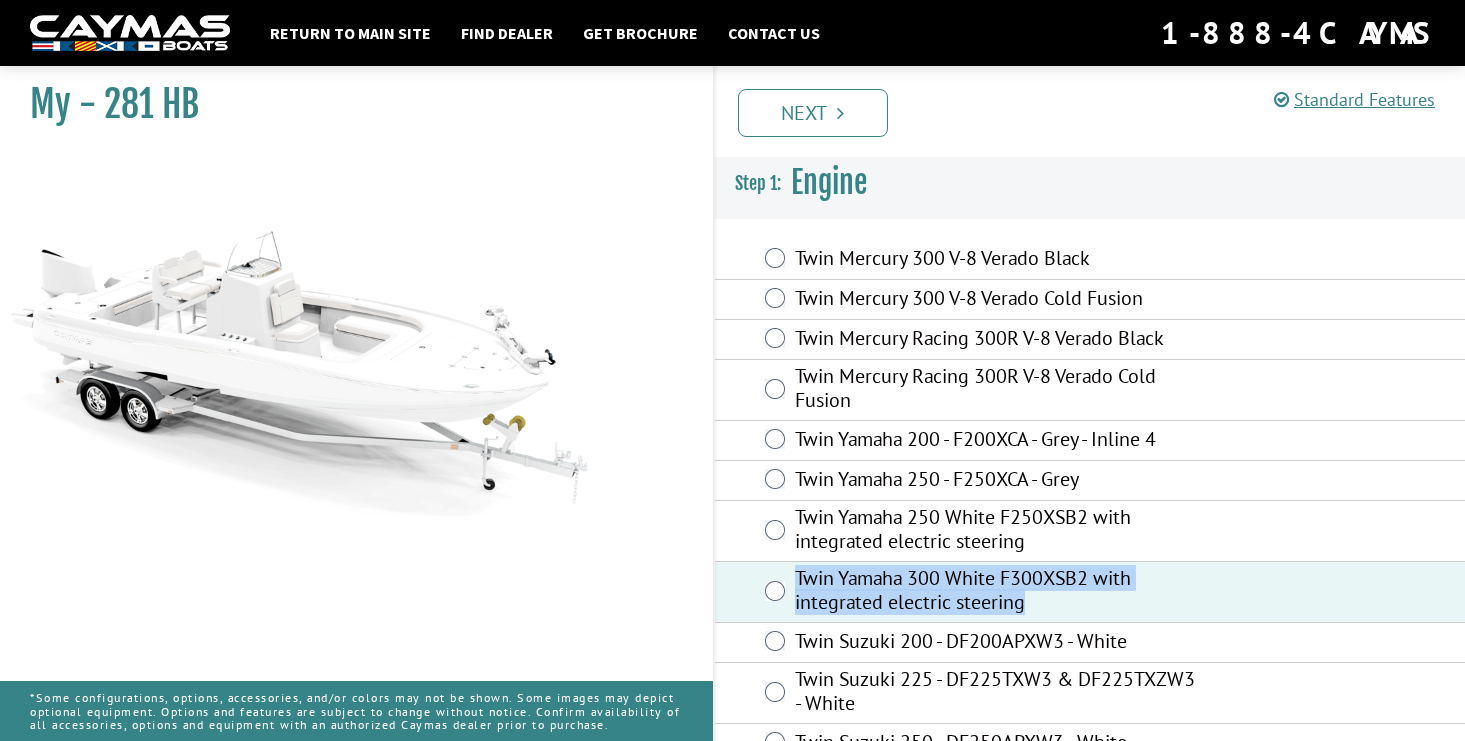 drag, startPoint x: 796, startPoint y: 577, endPoint x: 1021, endPoint y: 609, distance: 227.26416 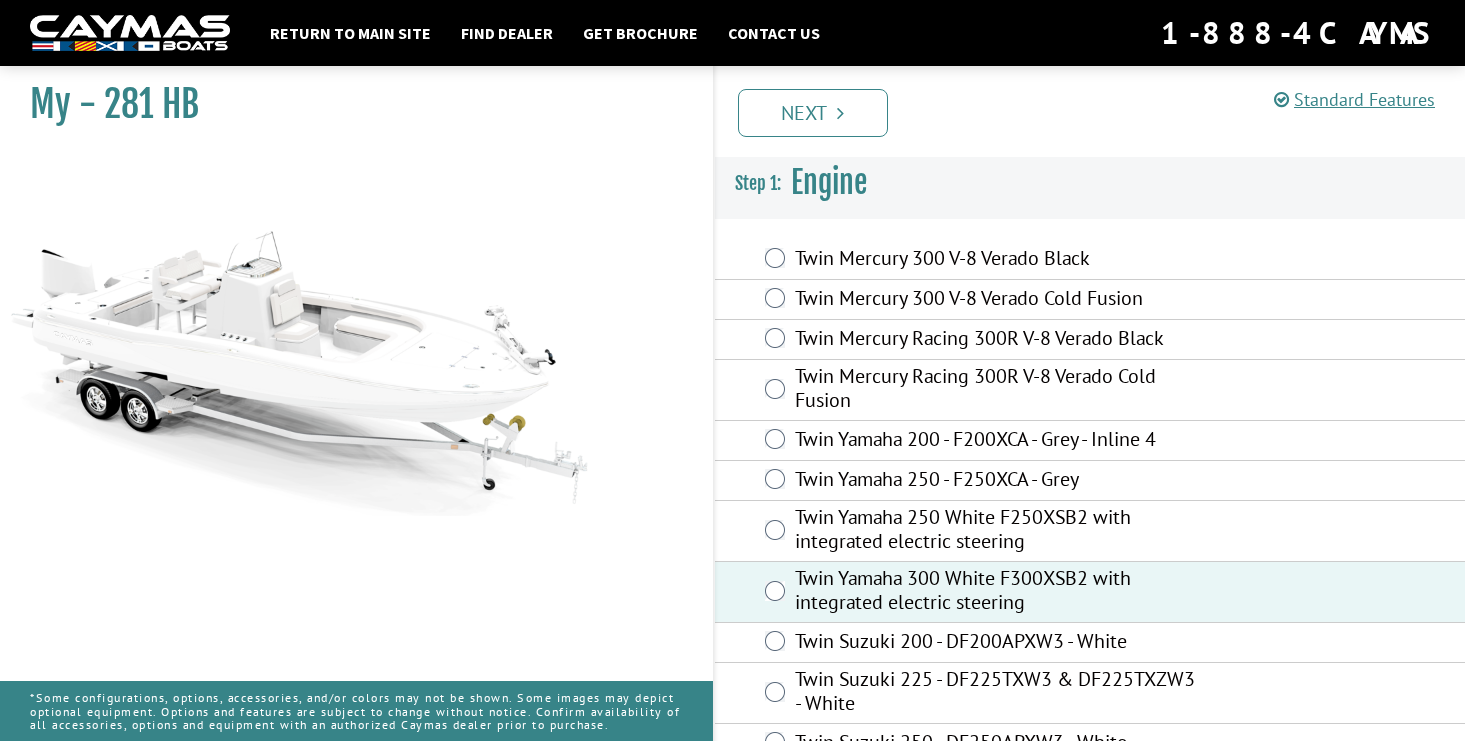 click on "Engine" at bounding box center [1090, 183] 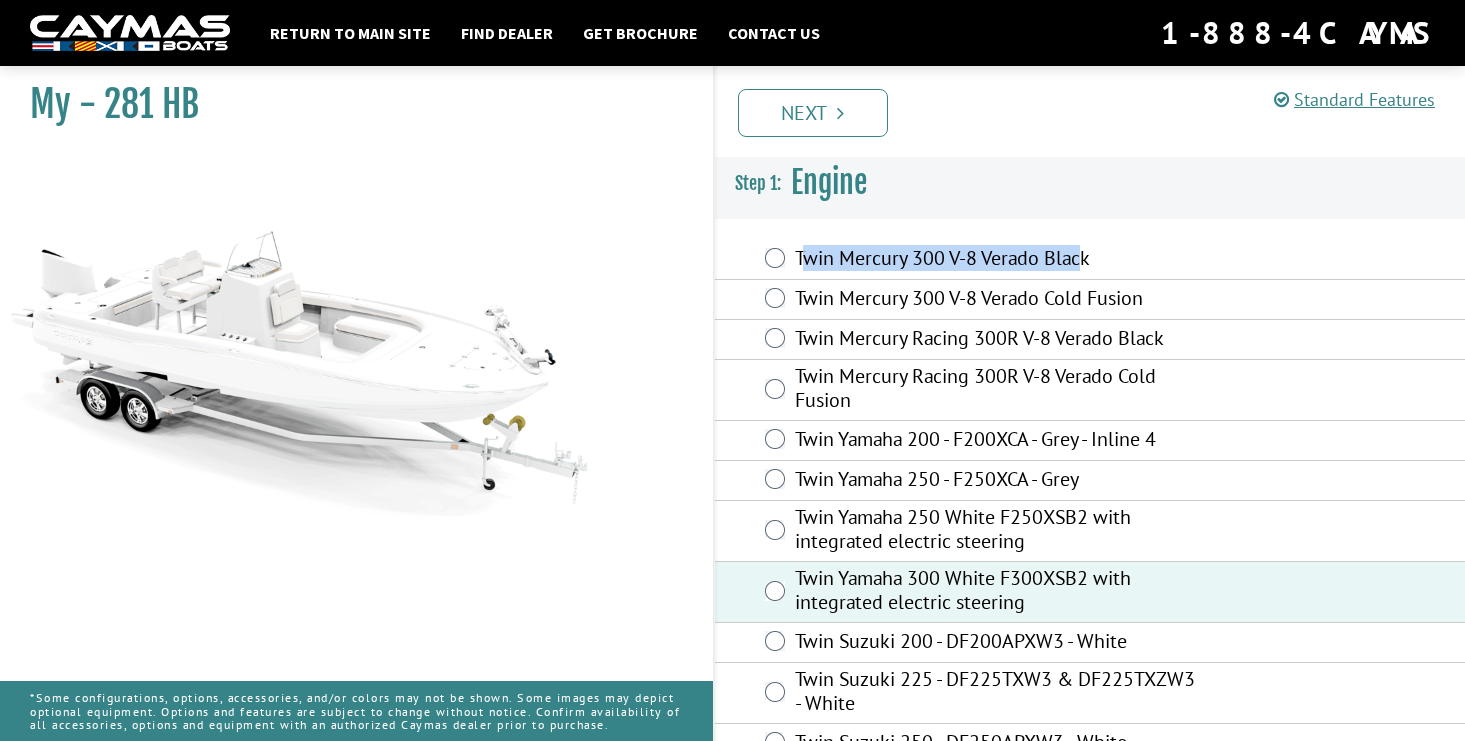drag, startPoint x: 800, startPoint y: 261, endPoint x: 1082, endPoint y: 260, distance: 282.00177 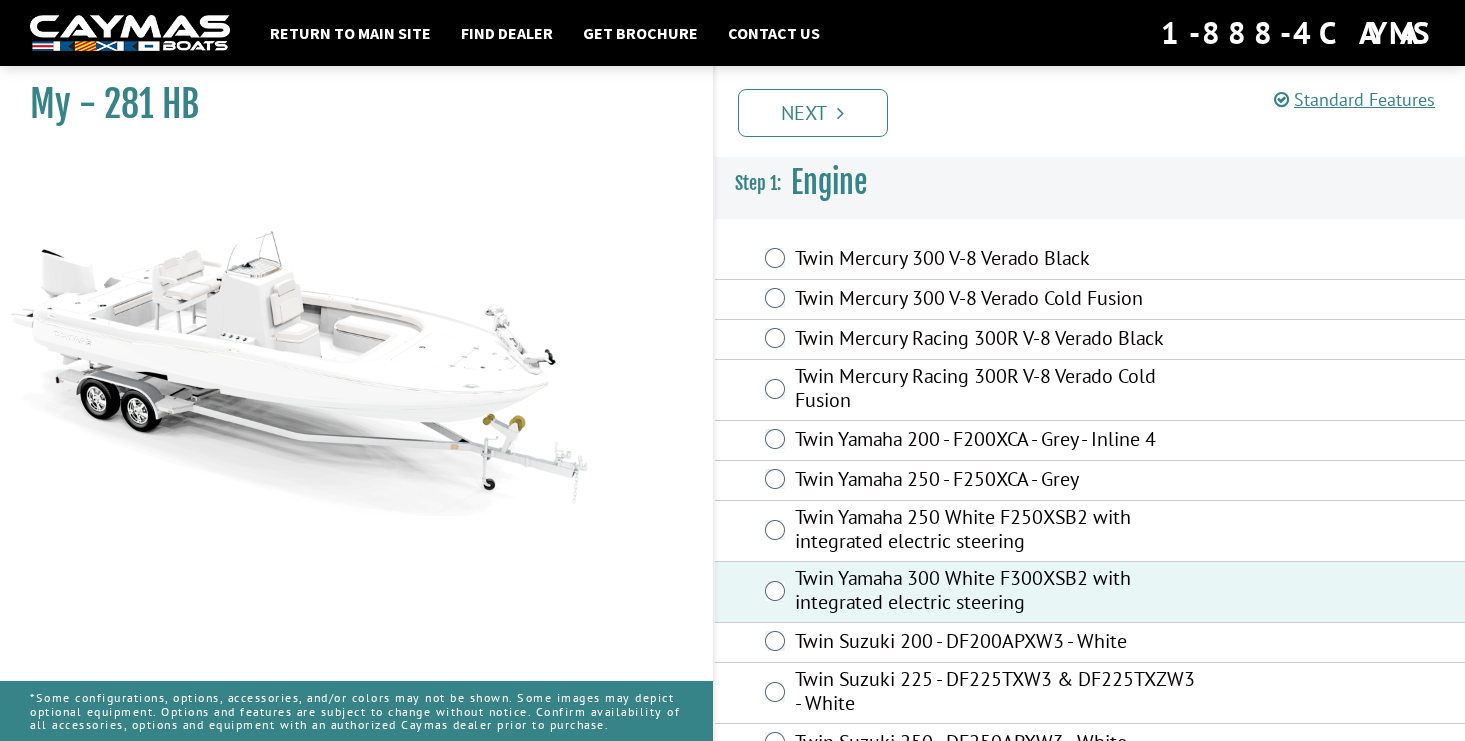 click on "Twin Mercury 300 V-8 Verado Cold Fusion" at bounding box center (1090, 300) 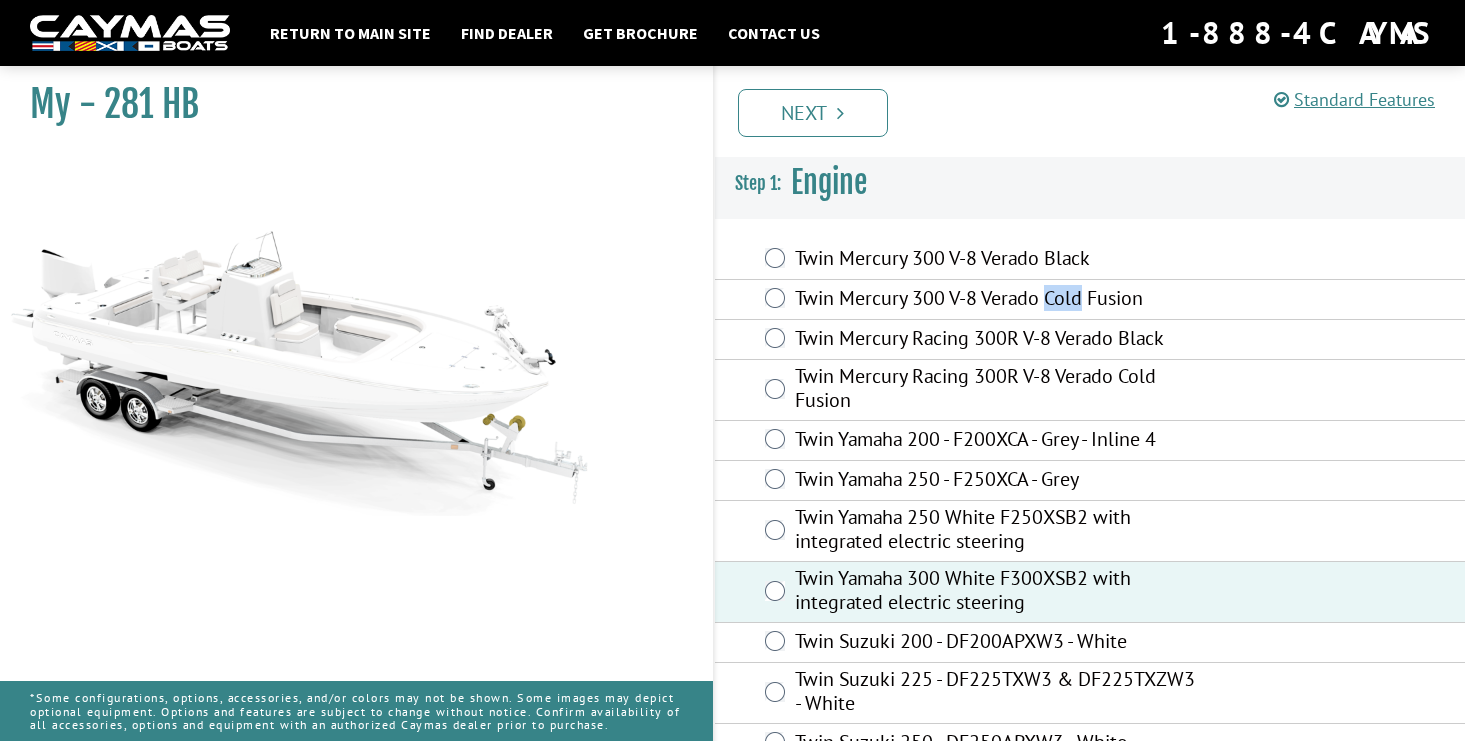 click on "Twin Mercury 300 V-8 Verado Cold Fusion" at bounding box center (996, 300) 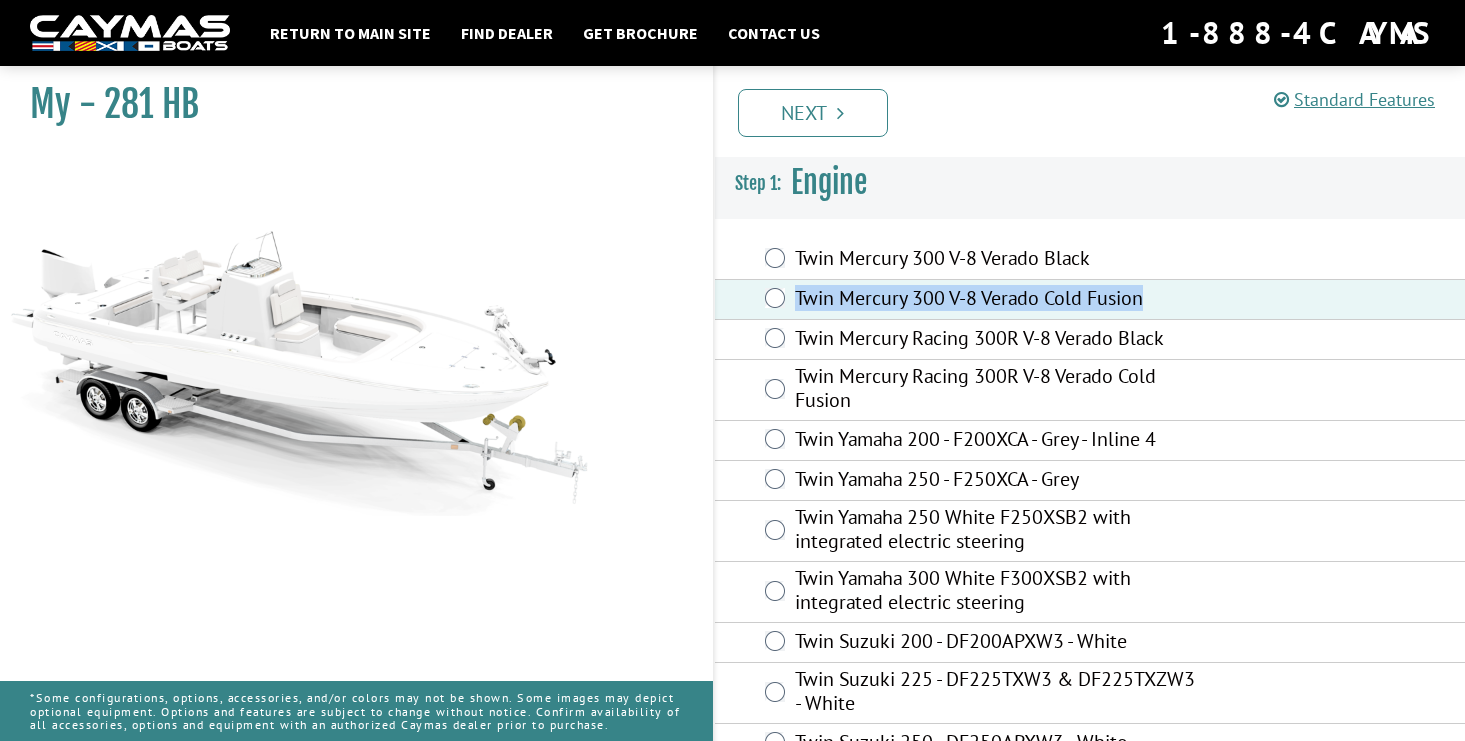 click on "Twin Mercury 300 V-8 Verado Cold Fusion" at bounding box center [996, 300] 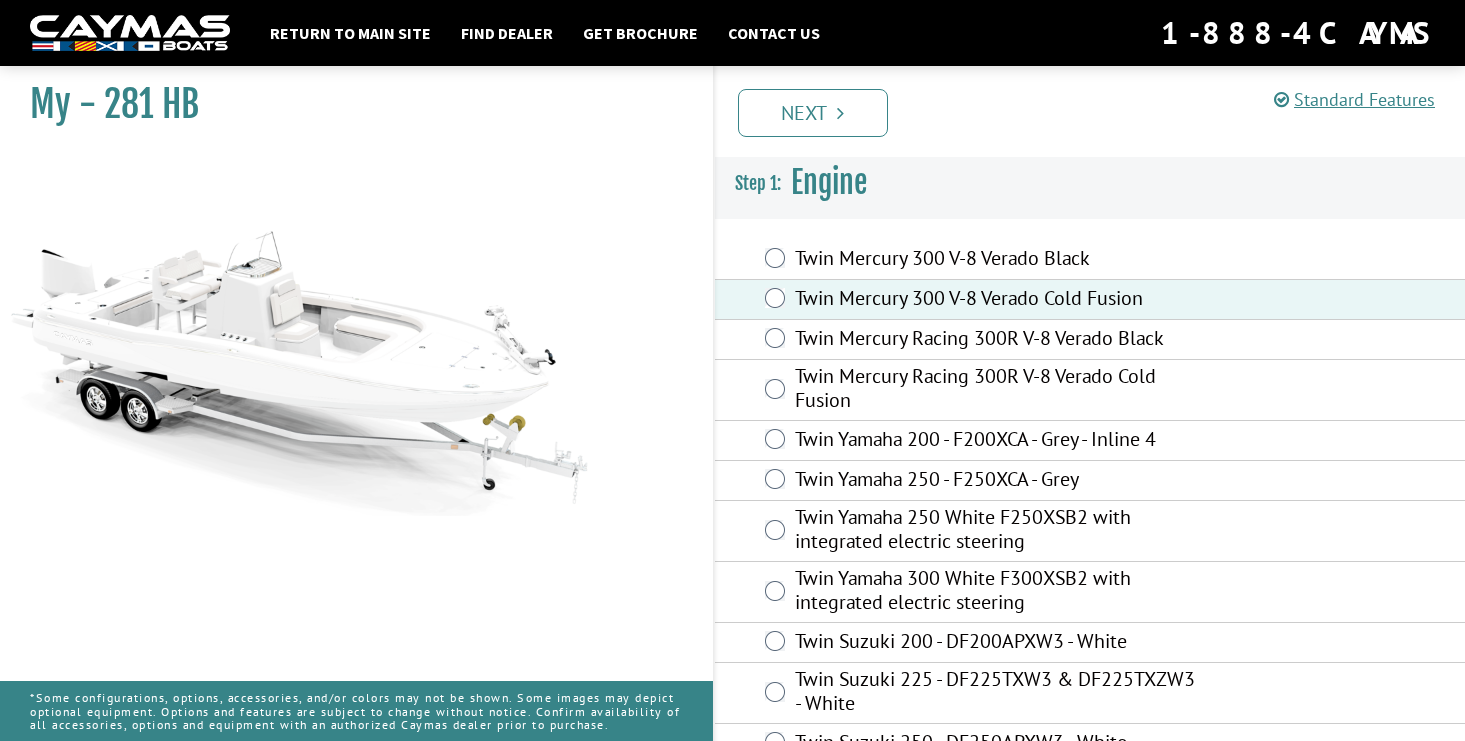 click on "Prev Next" at bounding box center (1099, 111) 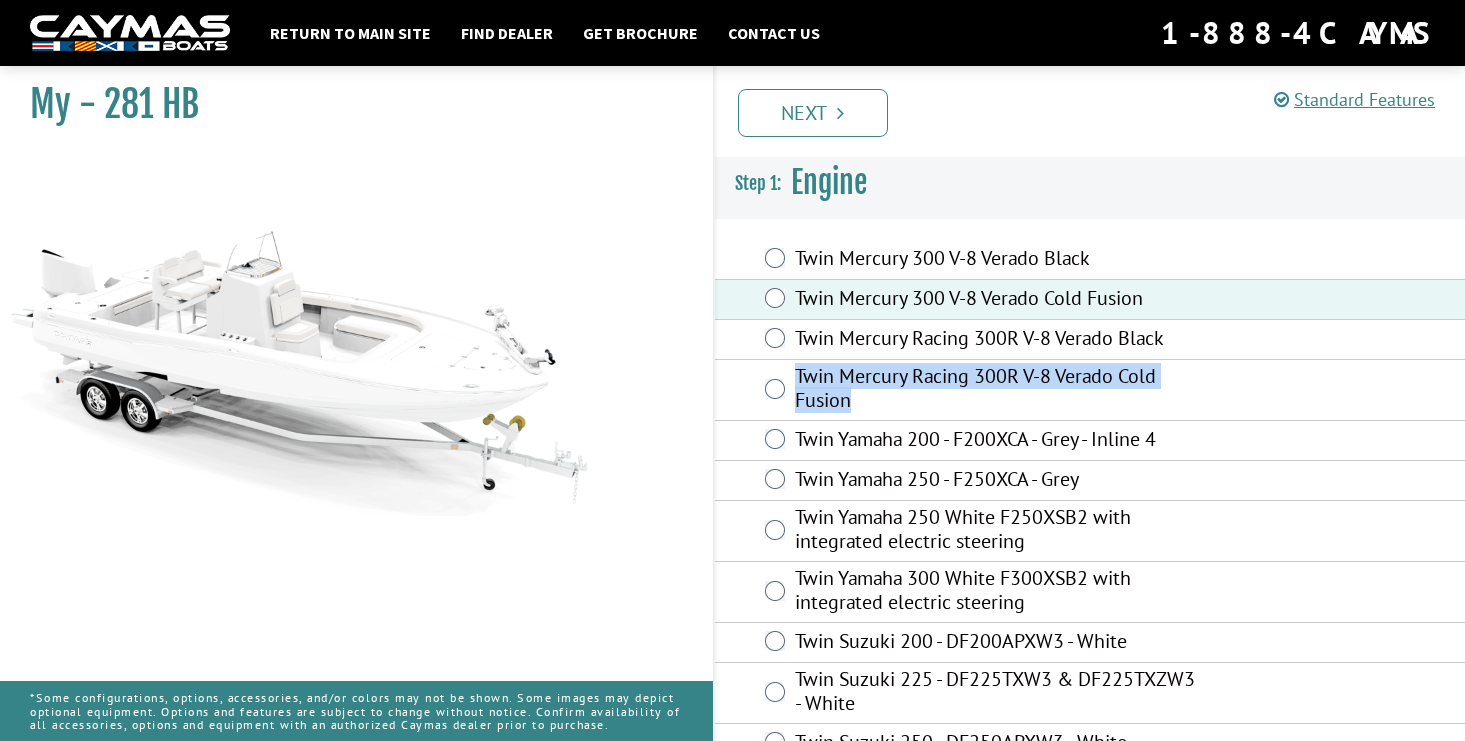 drag, startPoint x: 795, startPoint y: 365, endPoint x: 862, endPoint y: 393, distance: 72.615425 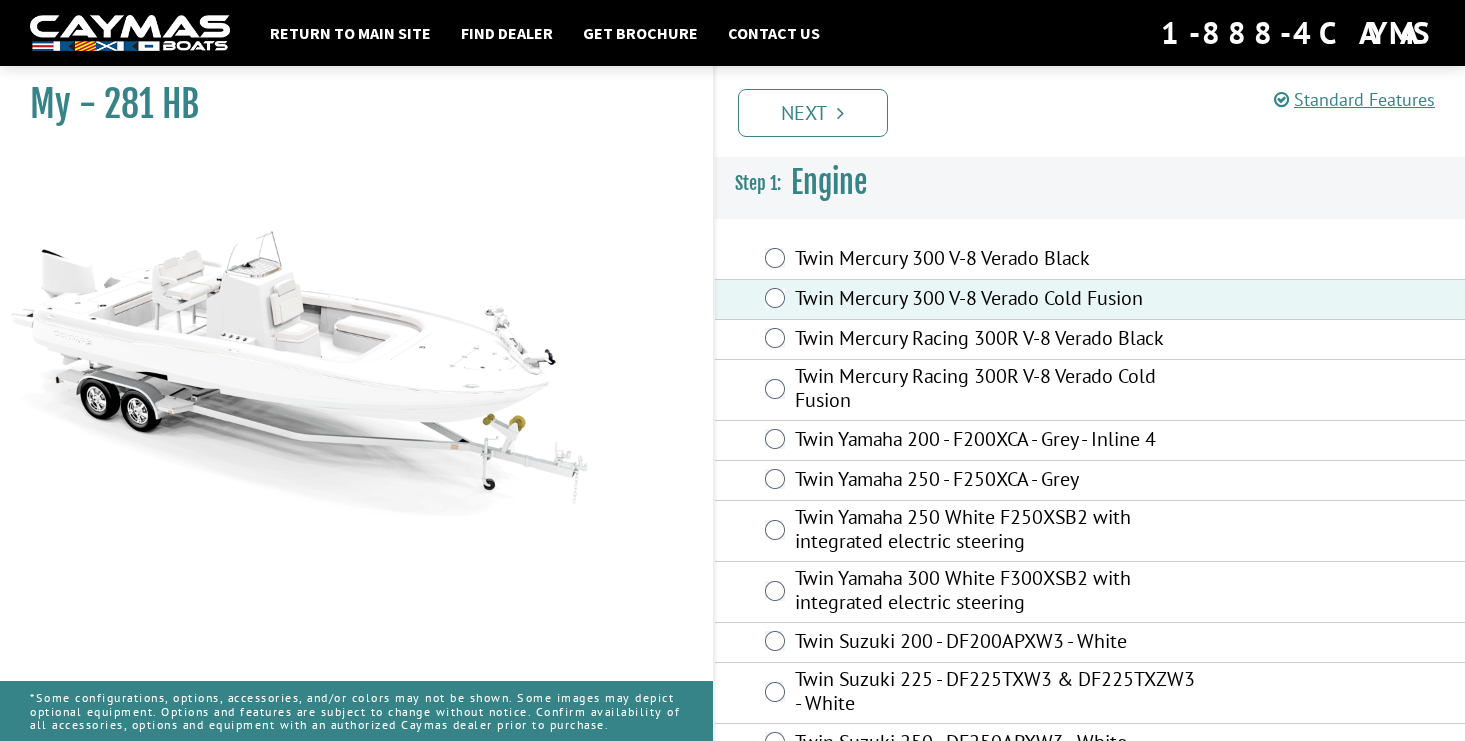 click on "Prev Next" at bounding box center (1089, 111) 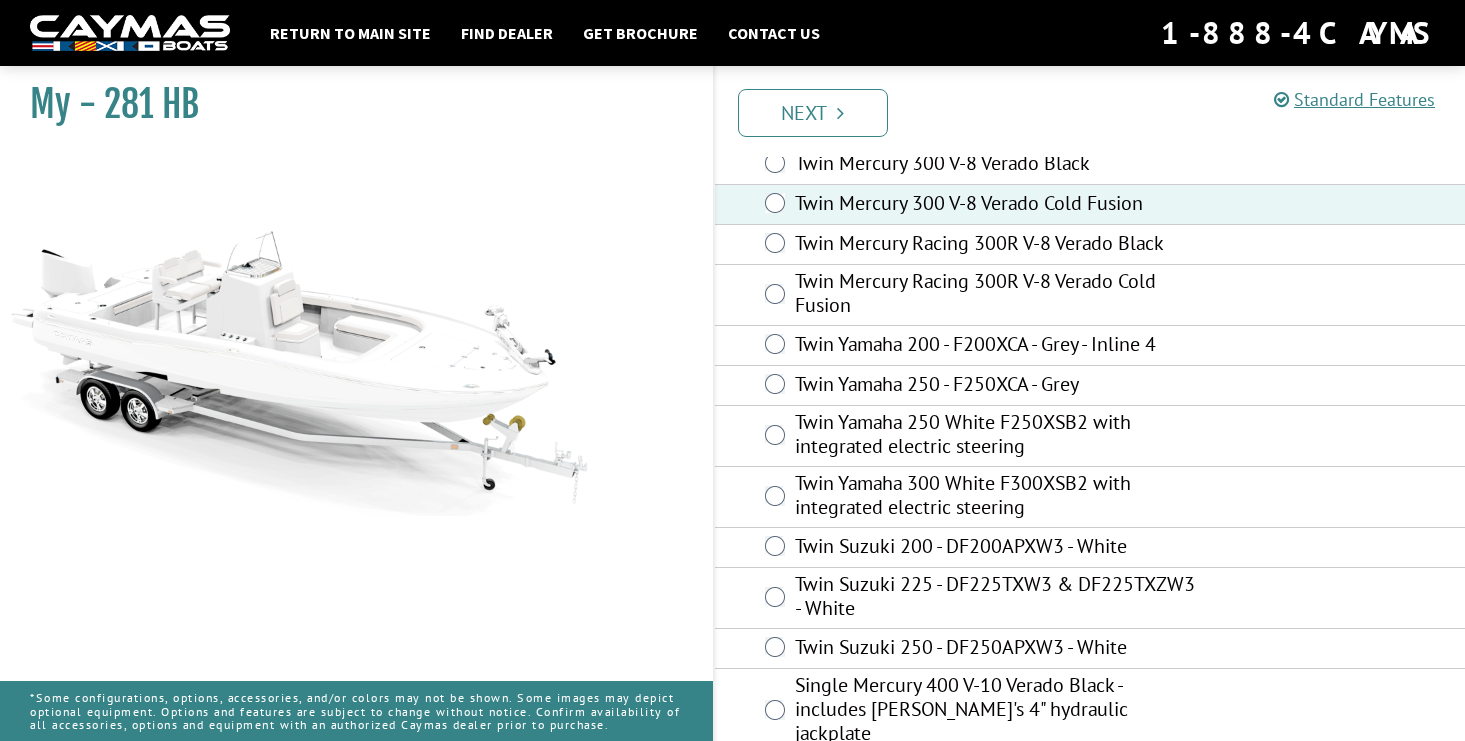 scroll, scrollTop: 123, scrollLeft: 0, axis: vertical 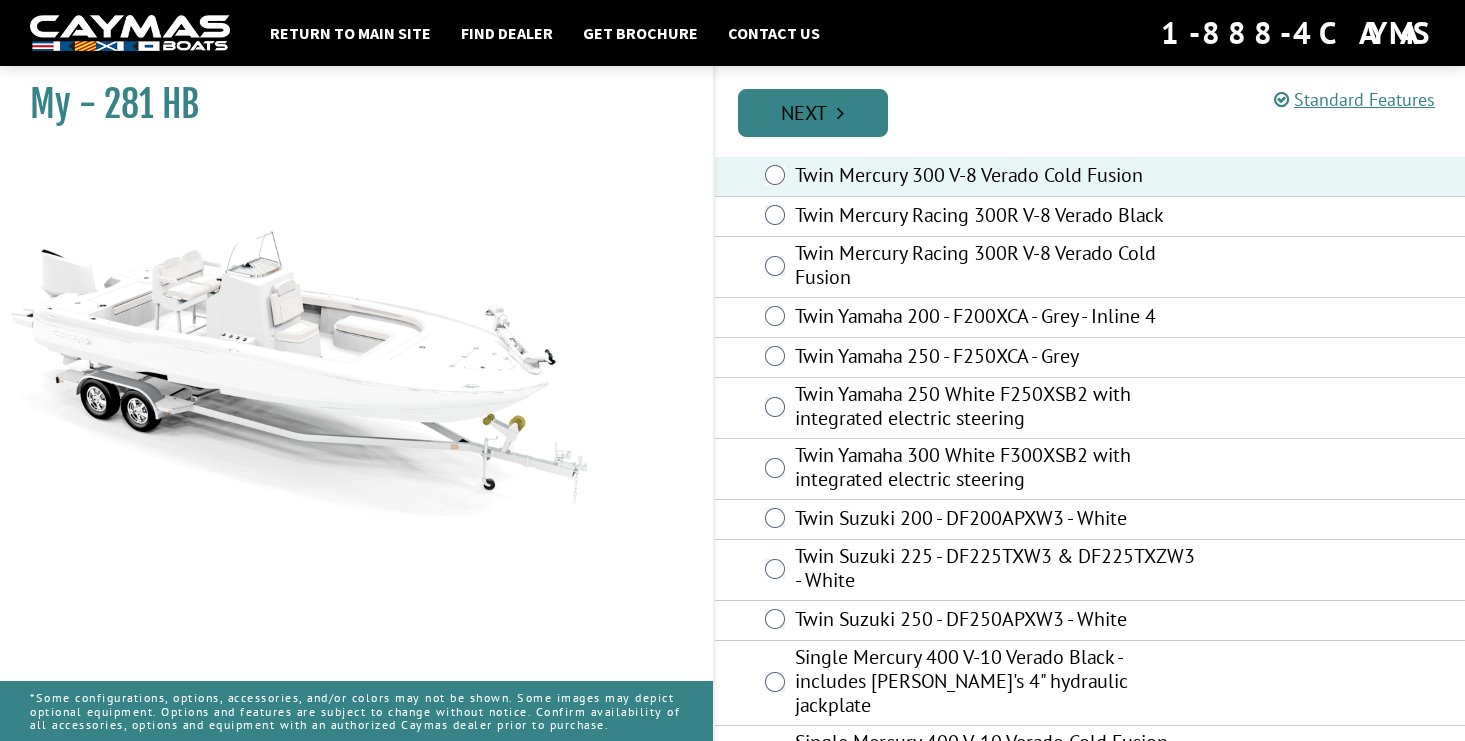 click on "Next" at bounding box center (813, 113) 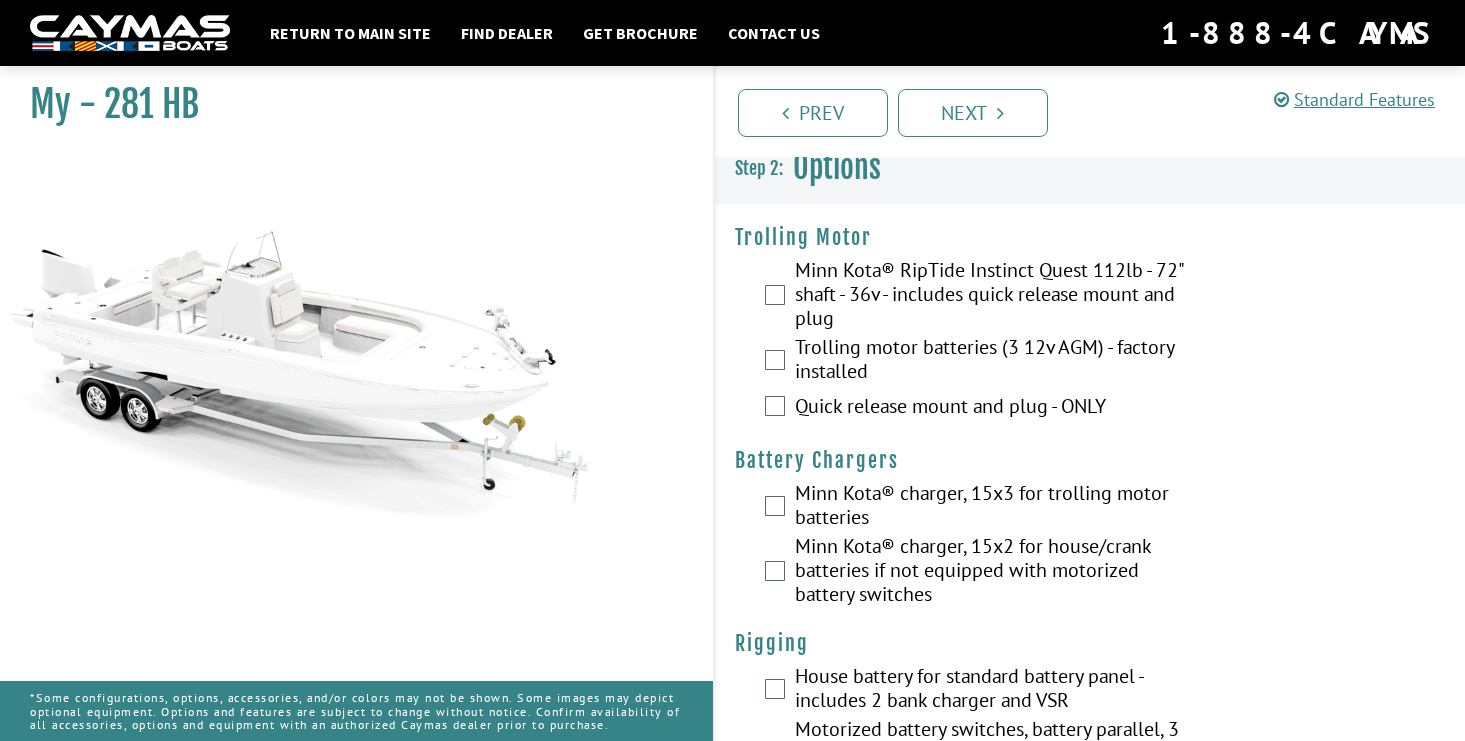 scroll, scrollTop: 3, scrollLeft: 0, axis: vertical 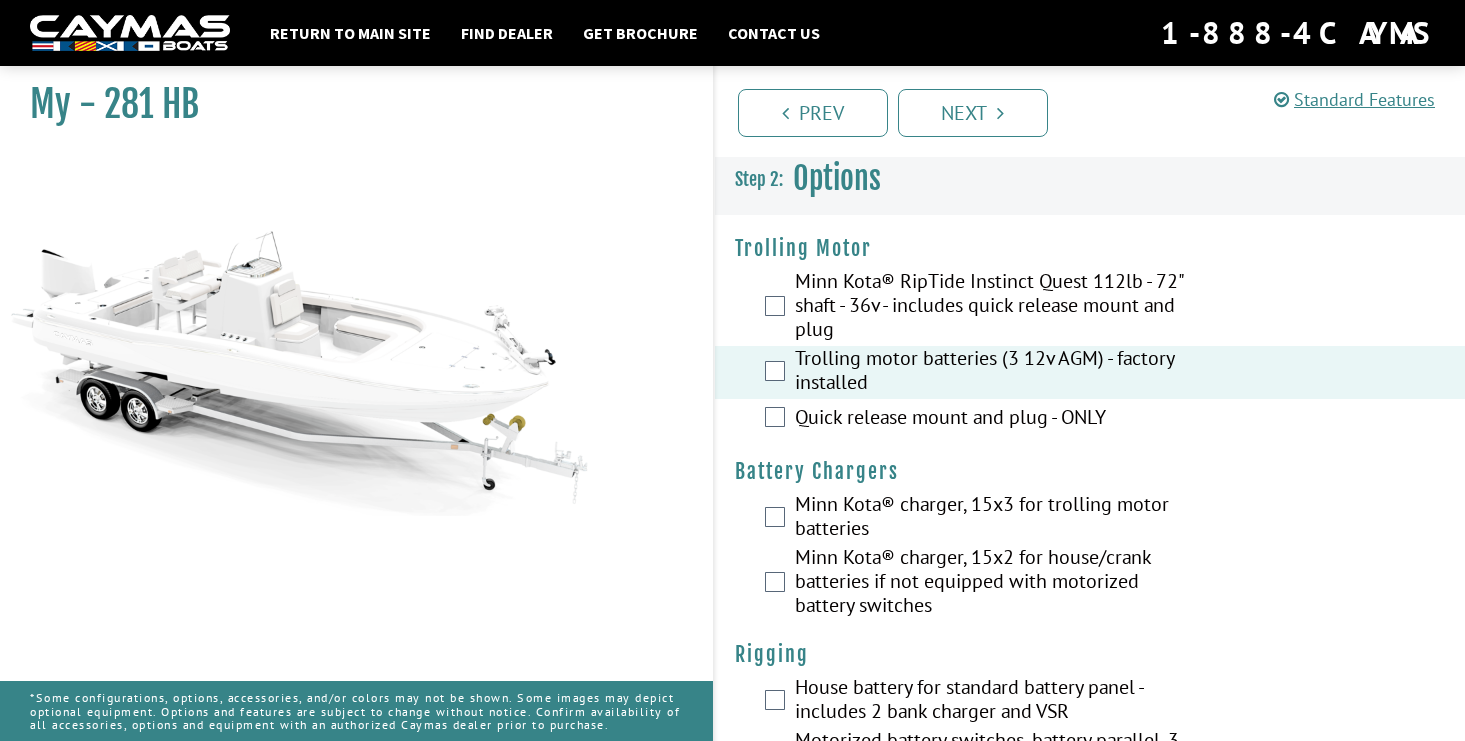 click on "Prev Next" at bounding box center (1099, 111) 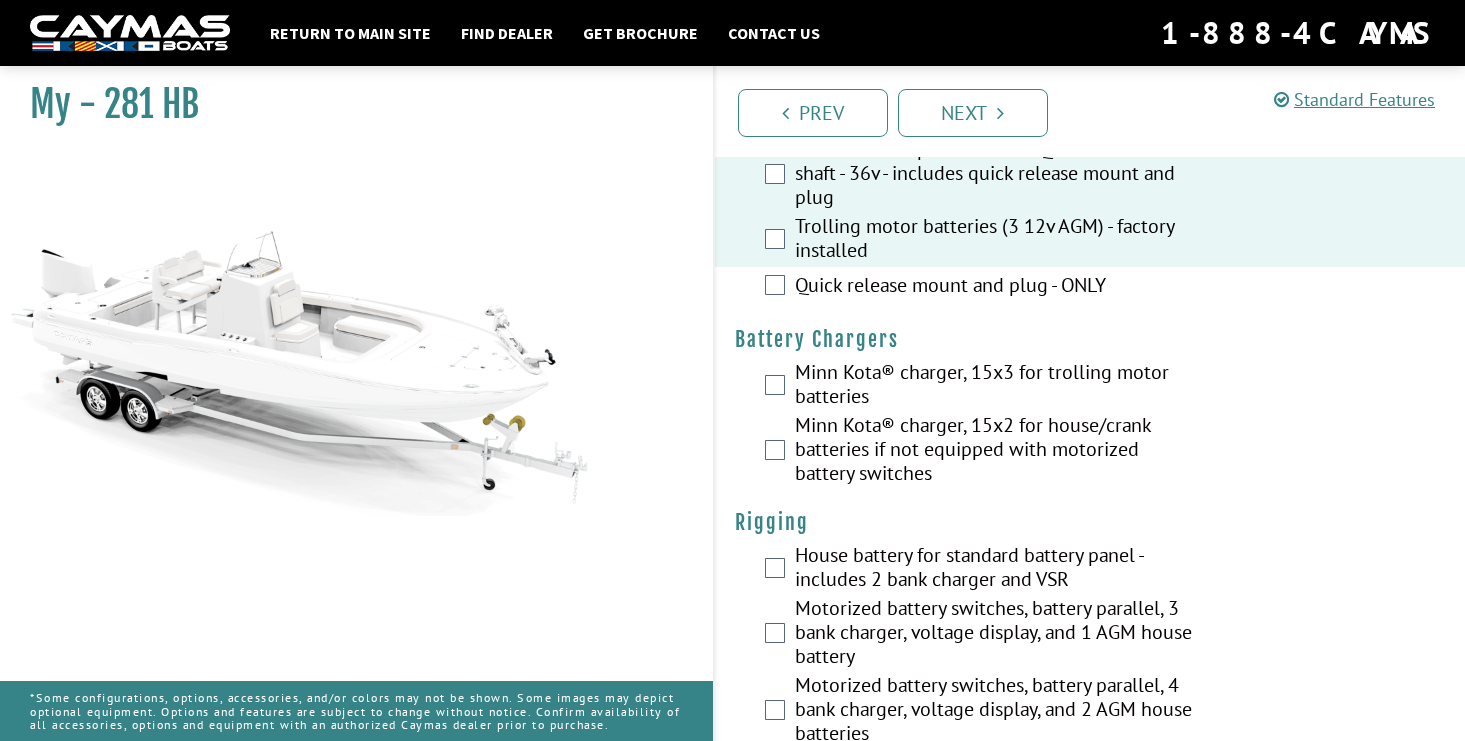 scroll, scrollTop: 138, scrollLeft: 0, axis: vertical 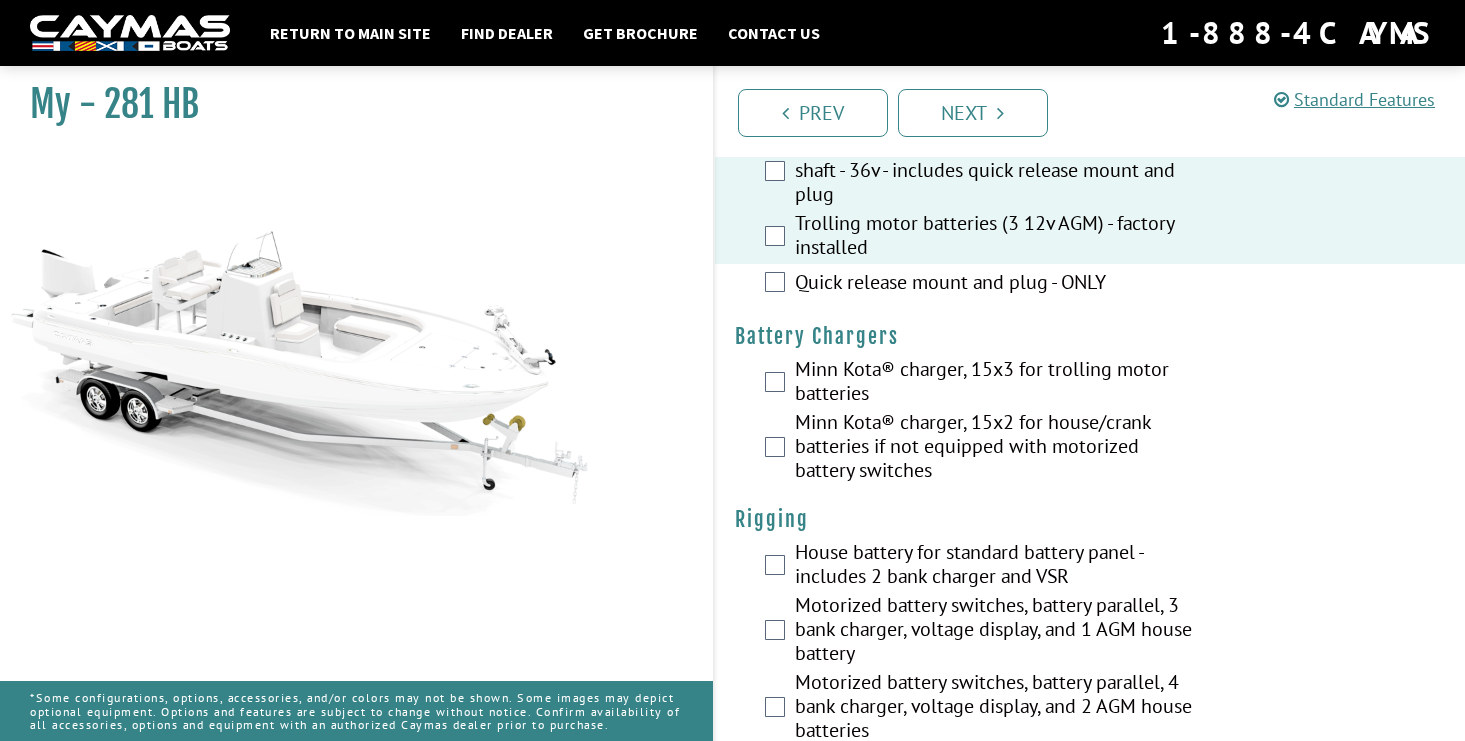 click on "Minn Kota® charger, 15x3 for trolling motor batteries" at bounding box center (1090, 383) 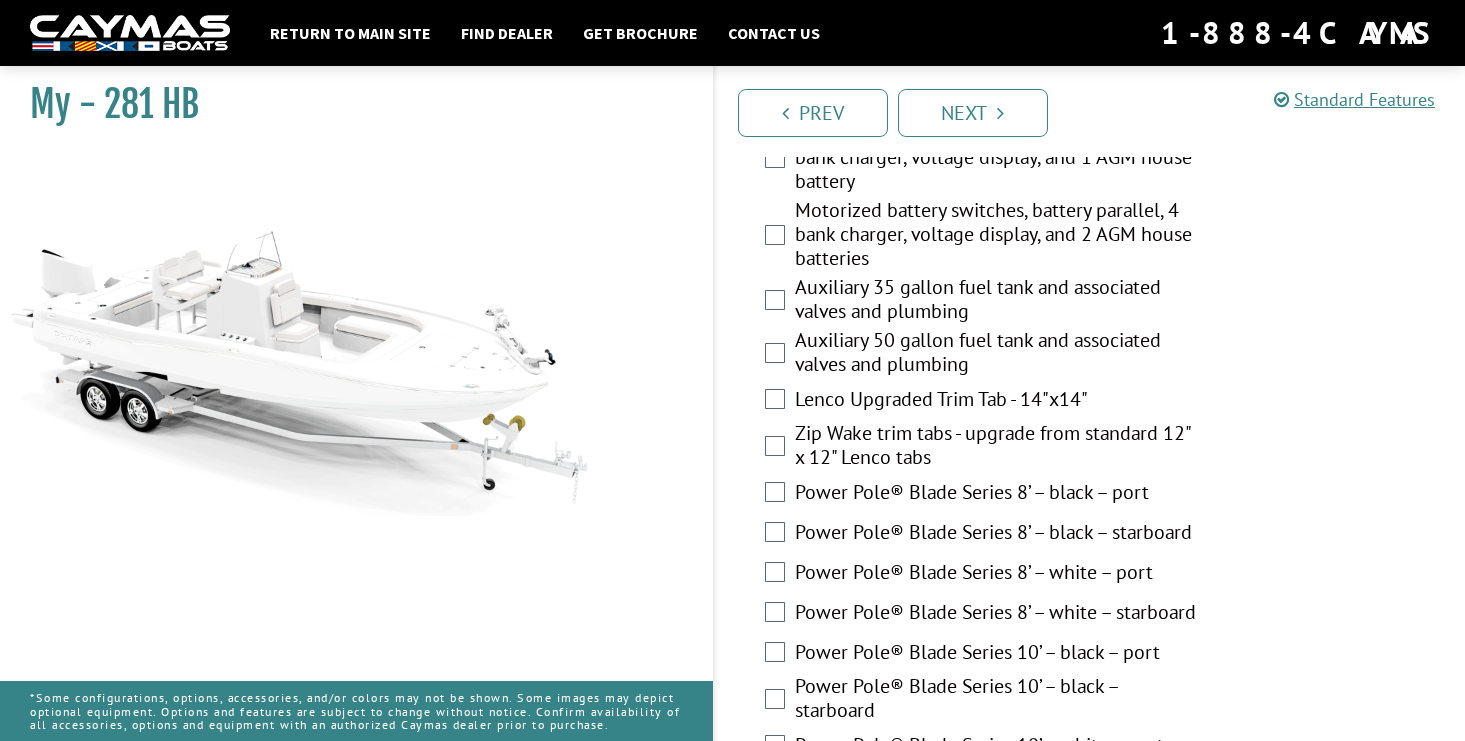 scroll, scrollTop: 613, scrollLeft: 0, axis: vertical 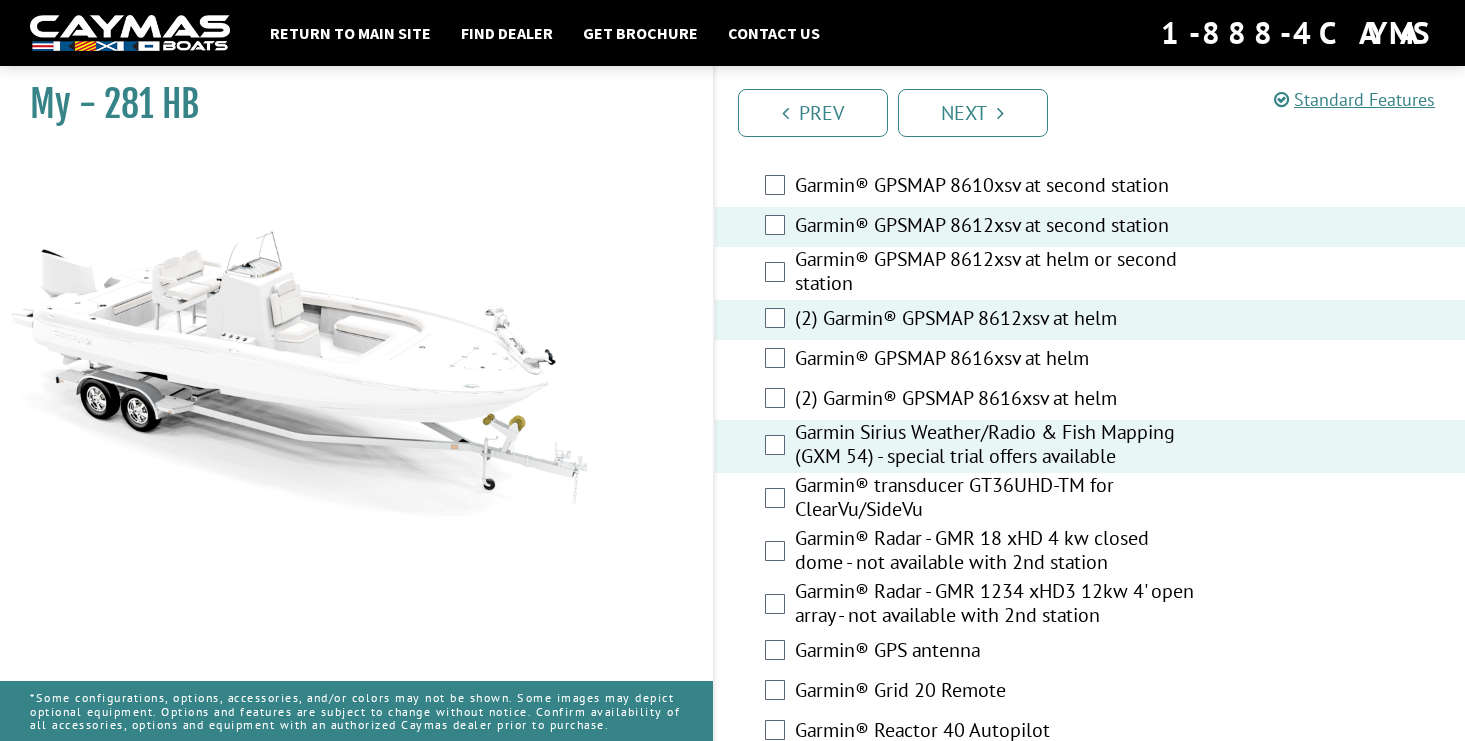 click on "Garmin® GPSMAP 8616xsv at helm" at bounding box center [1090, 360] 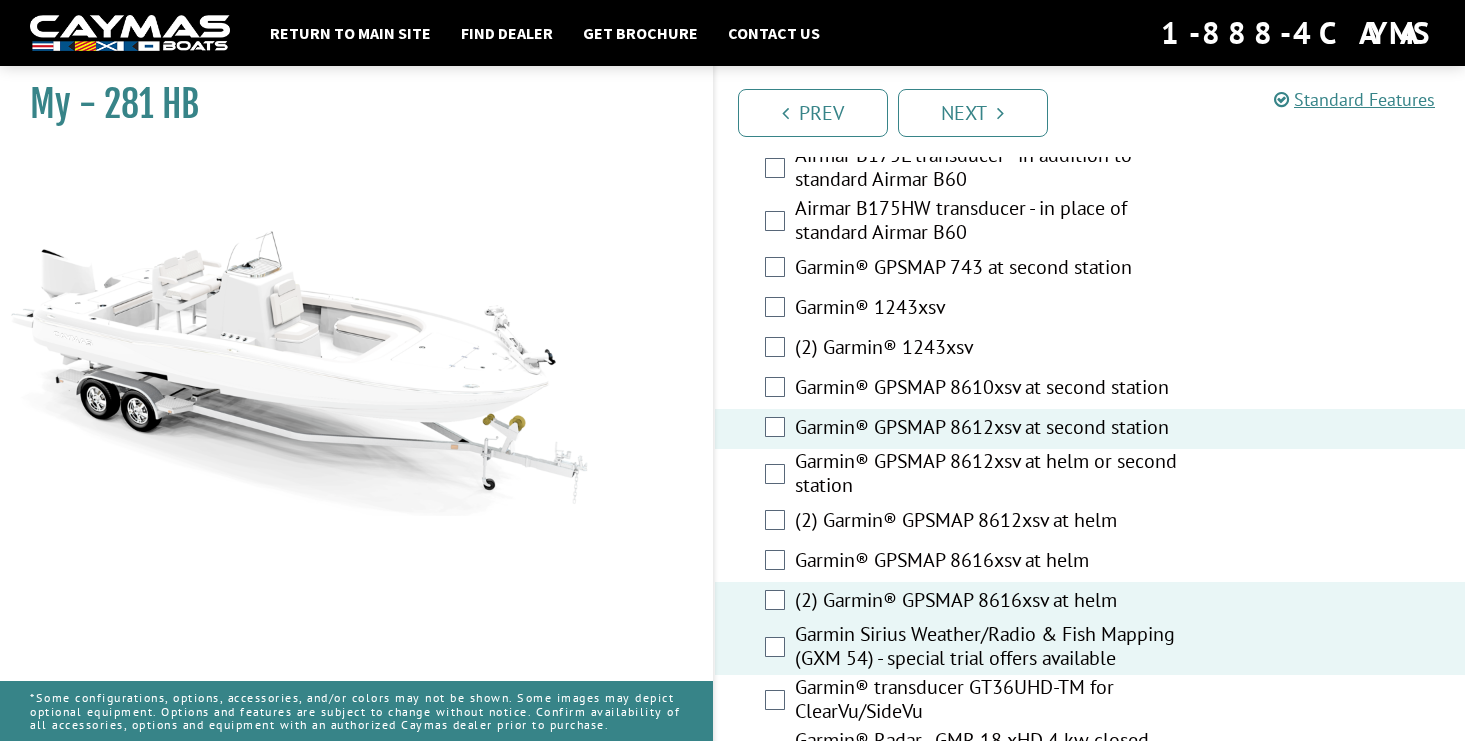 scroll, scrollTop: 4717, scrollLeft: 0, axis: vertical 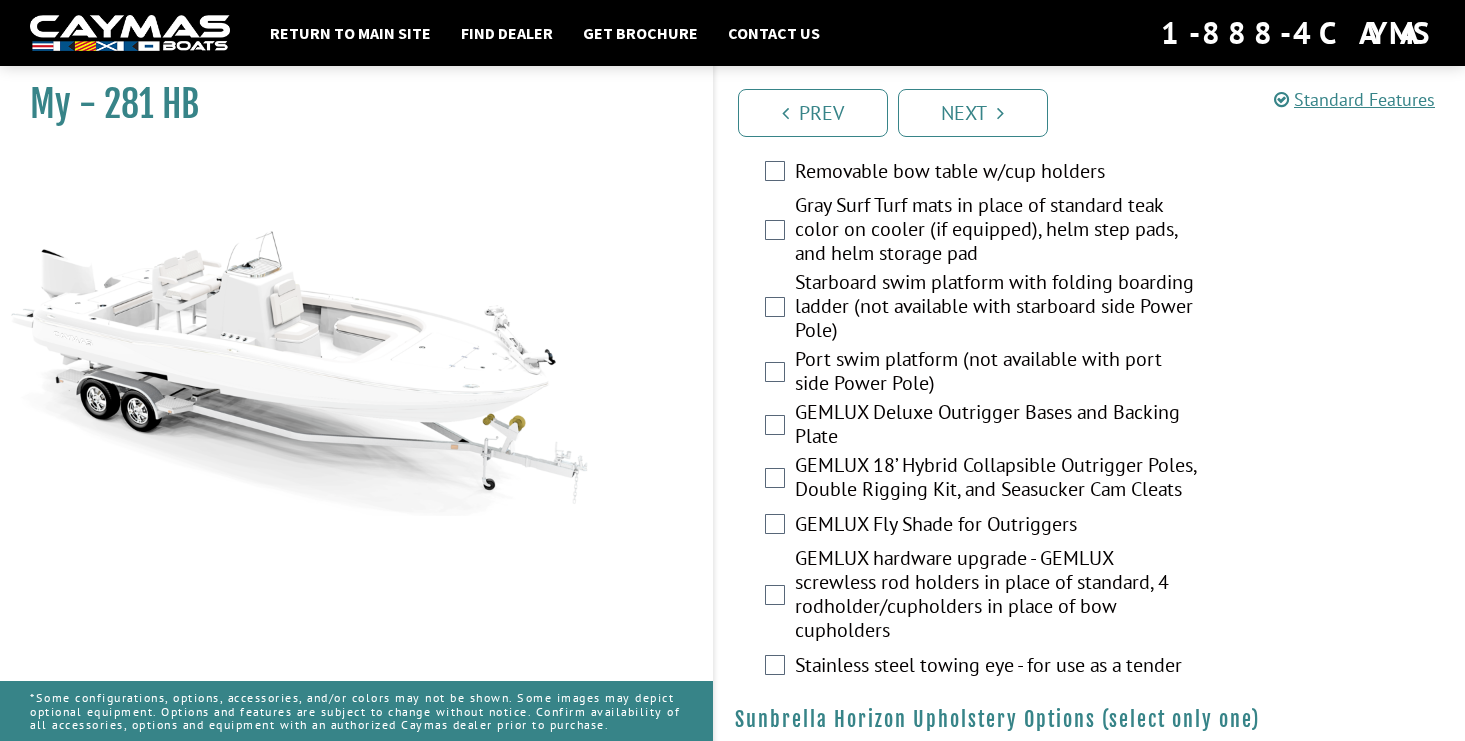 click on "GEMLUX Deluxe Outrigger Bases and Backing Plate" at bounding box center (1090, 426) 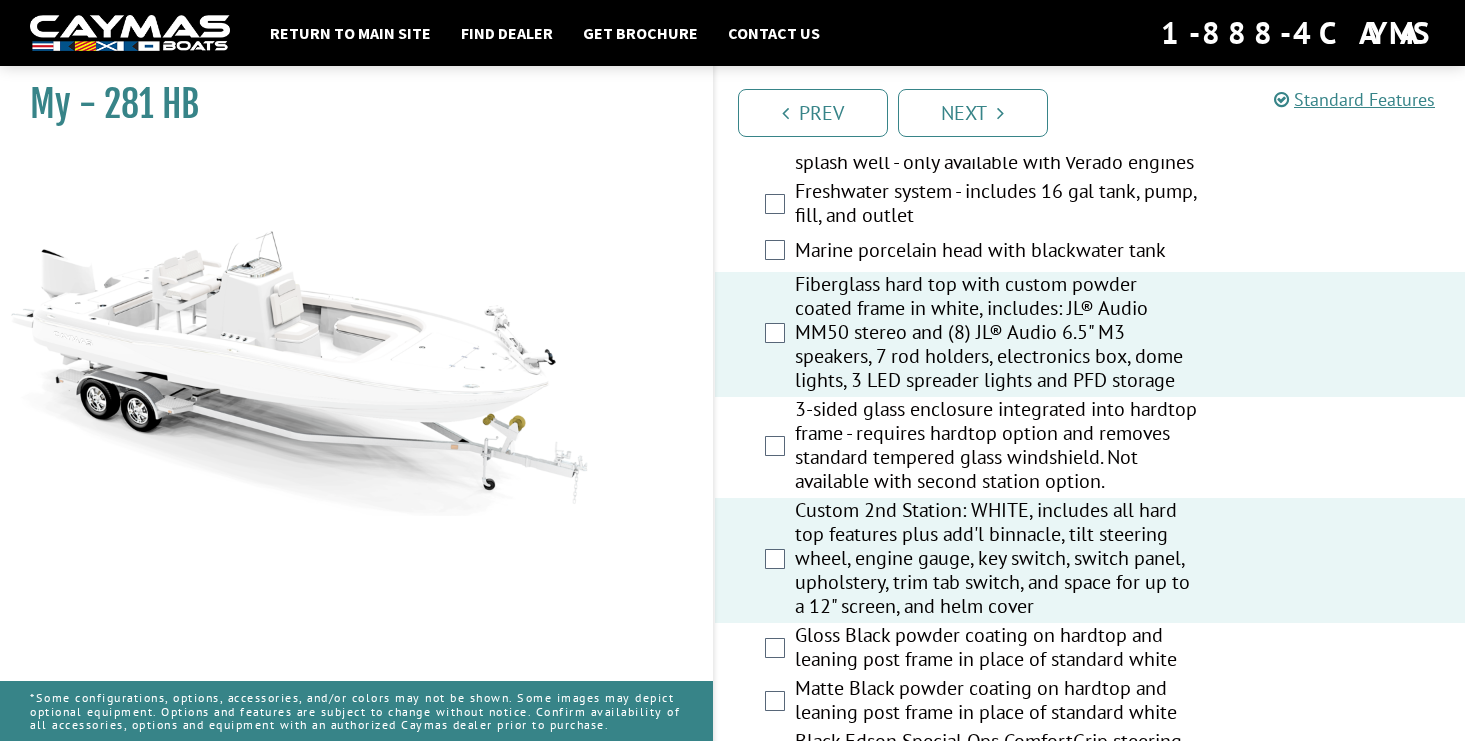 scroll, scrollTop: 1827, scrollLeft: 0, axis: vertical 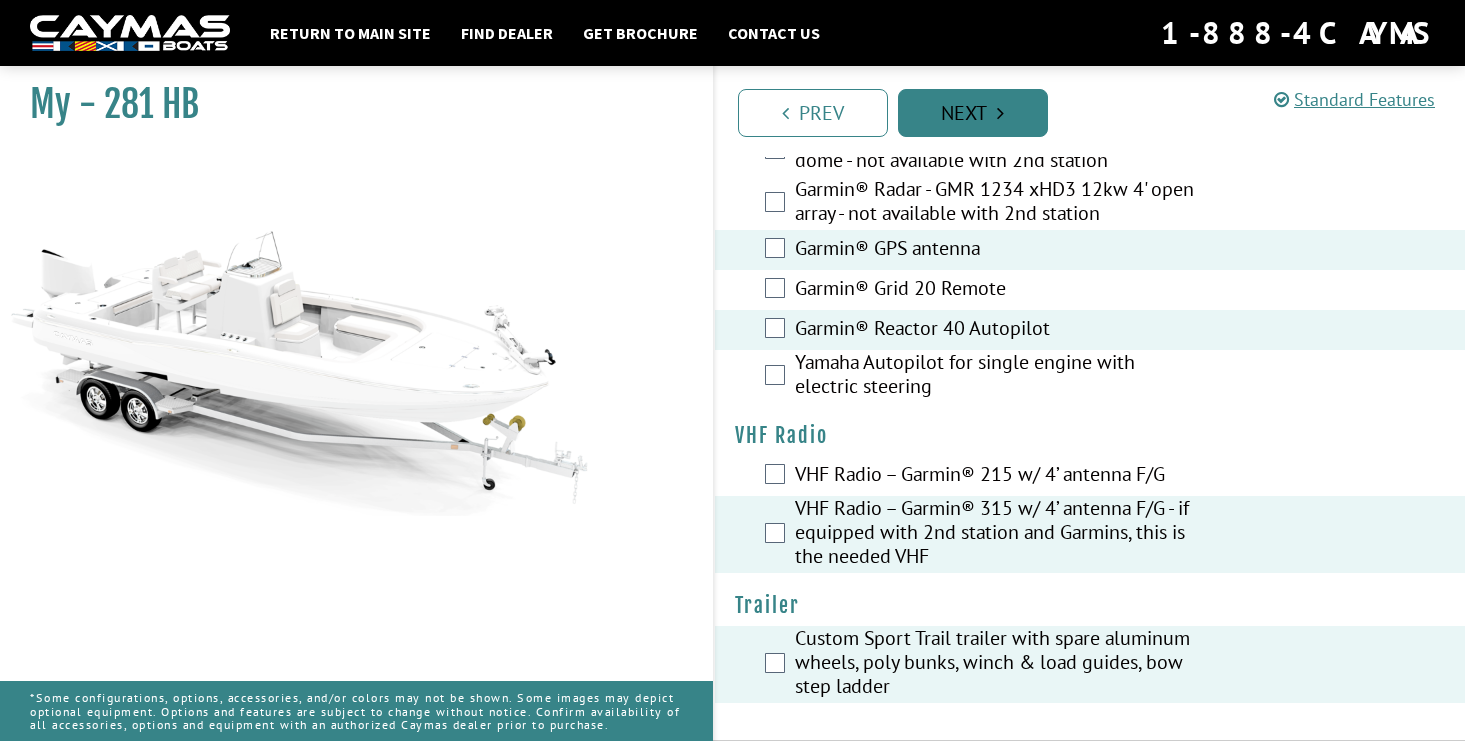 click on "Next" at bounding box center [973, 113] 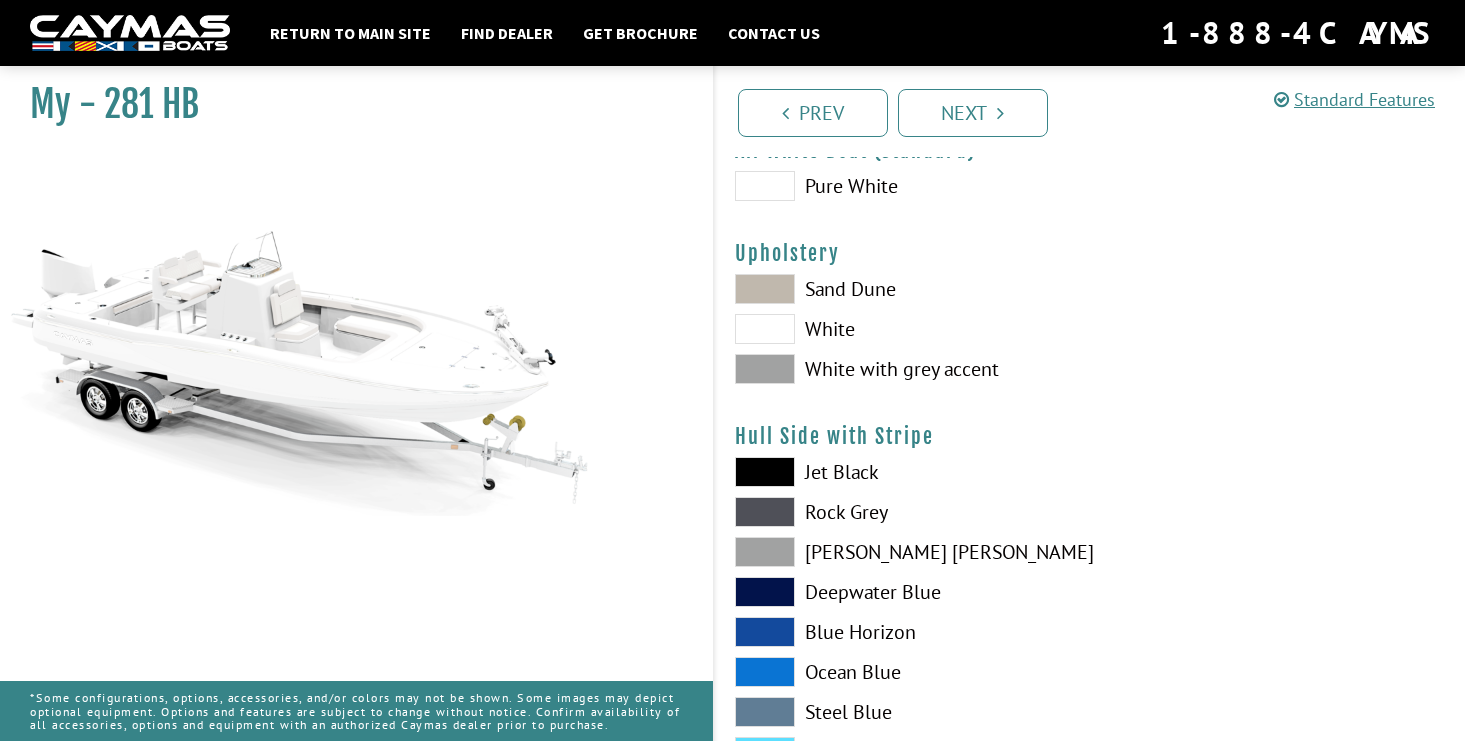 scroll, scrollTop: 55, scrollLeft: 0, axis: vertical 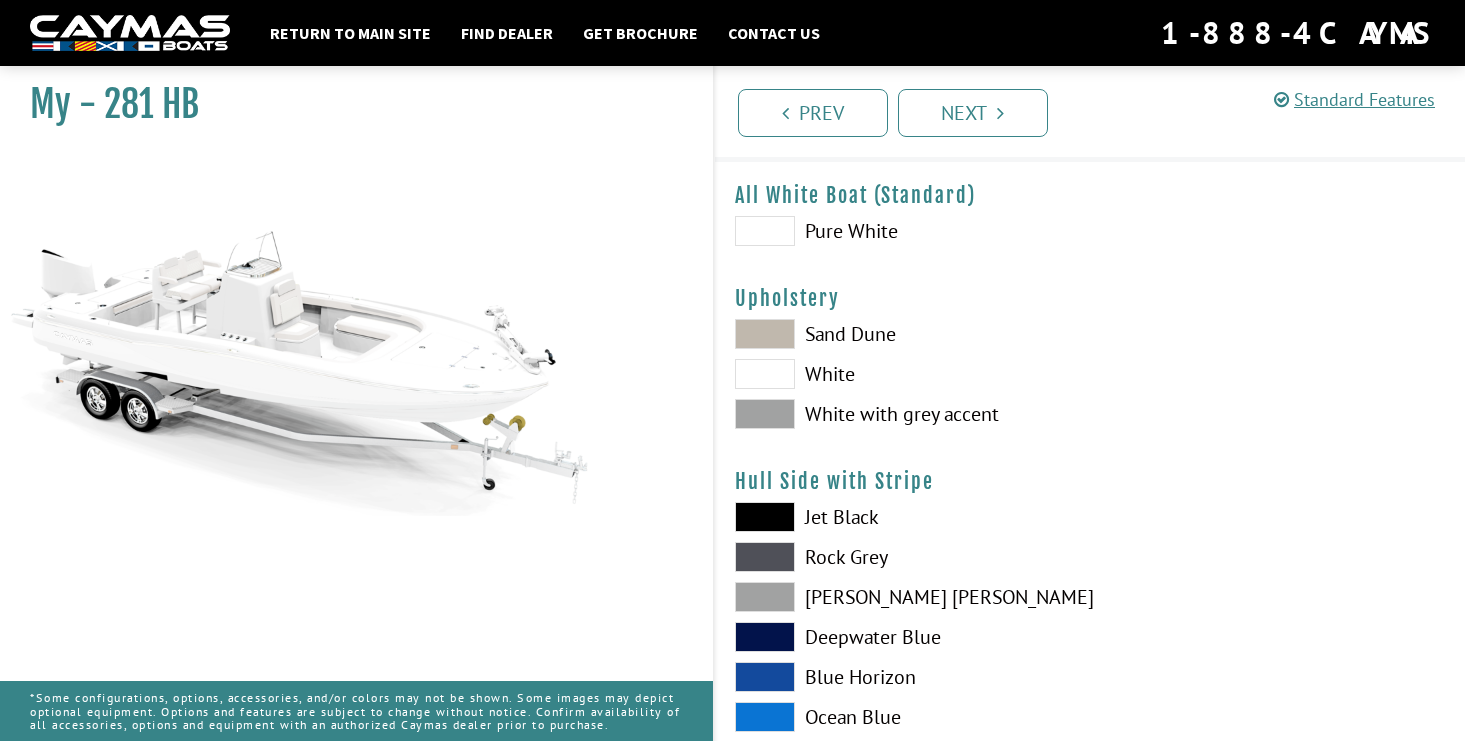 click at bounding box center [765, 334] 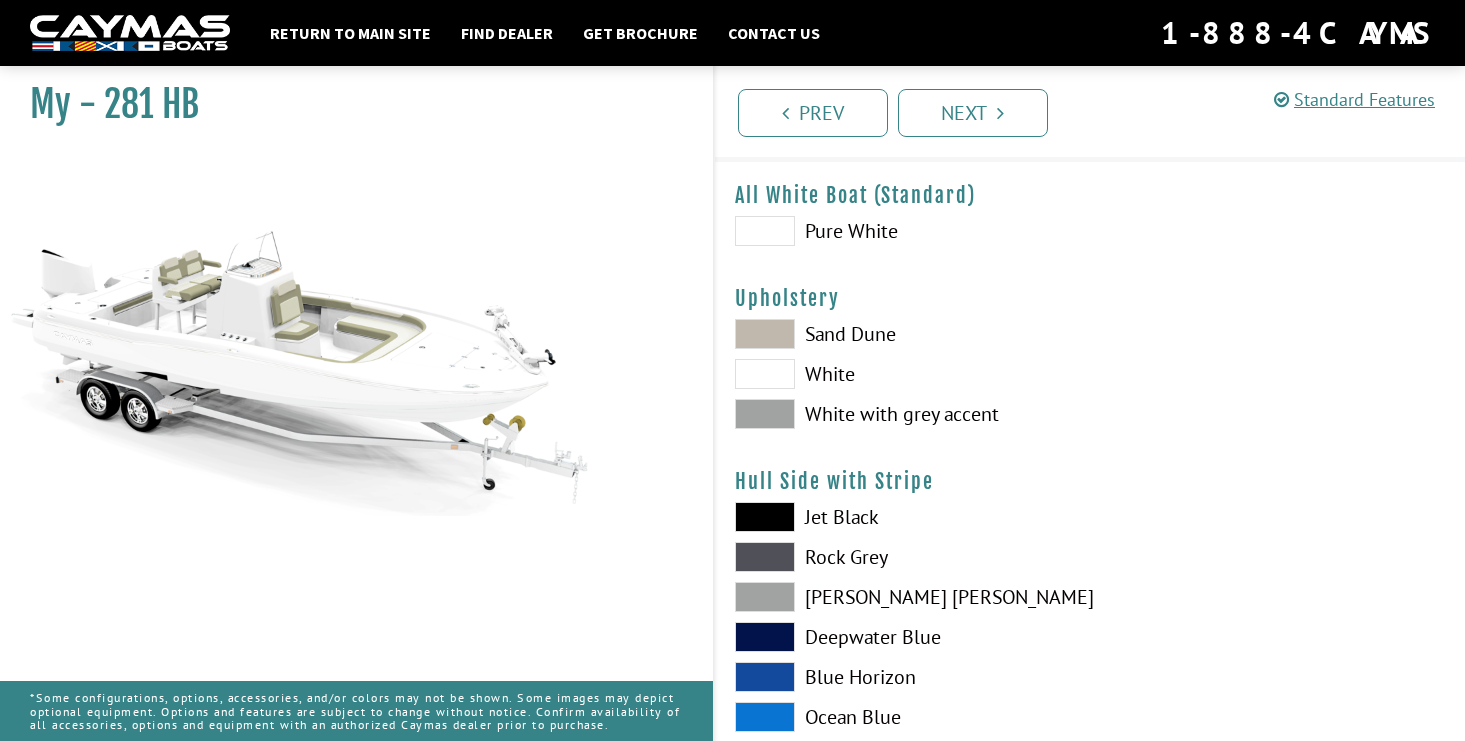 click at bounding box center [765, 374] 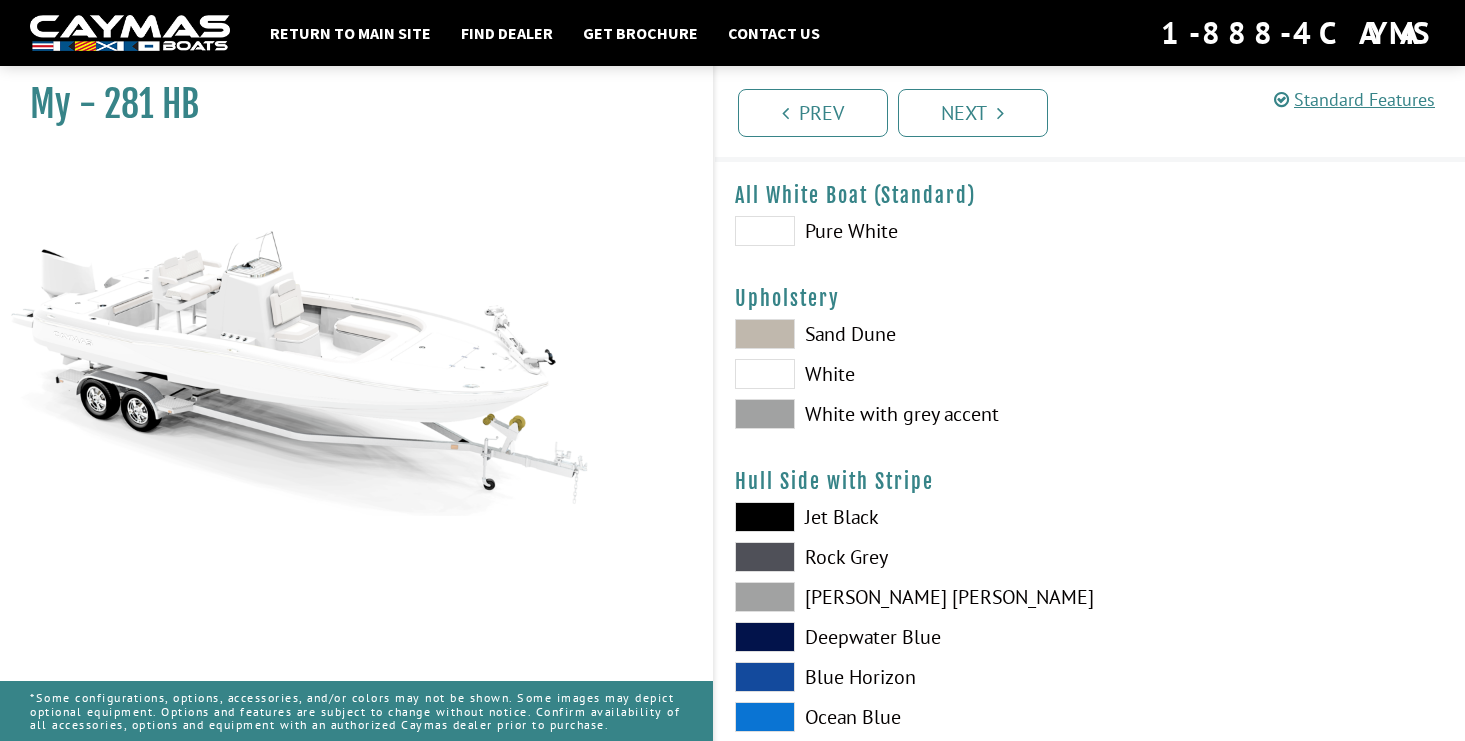 click at bounding box center [765, 414] 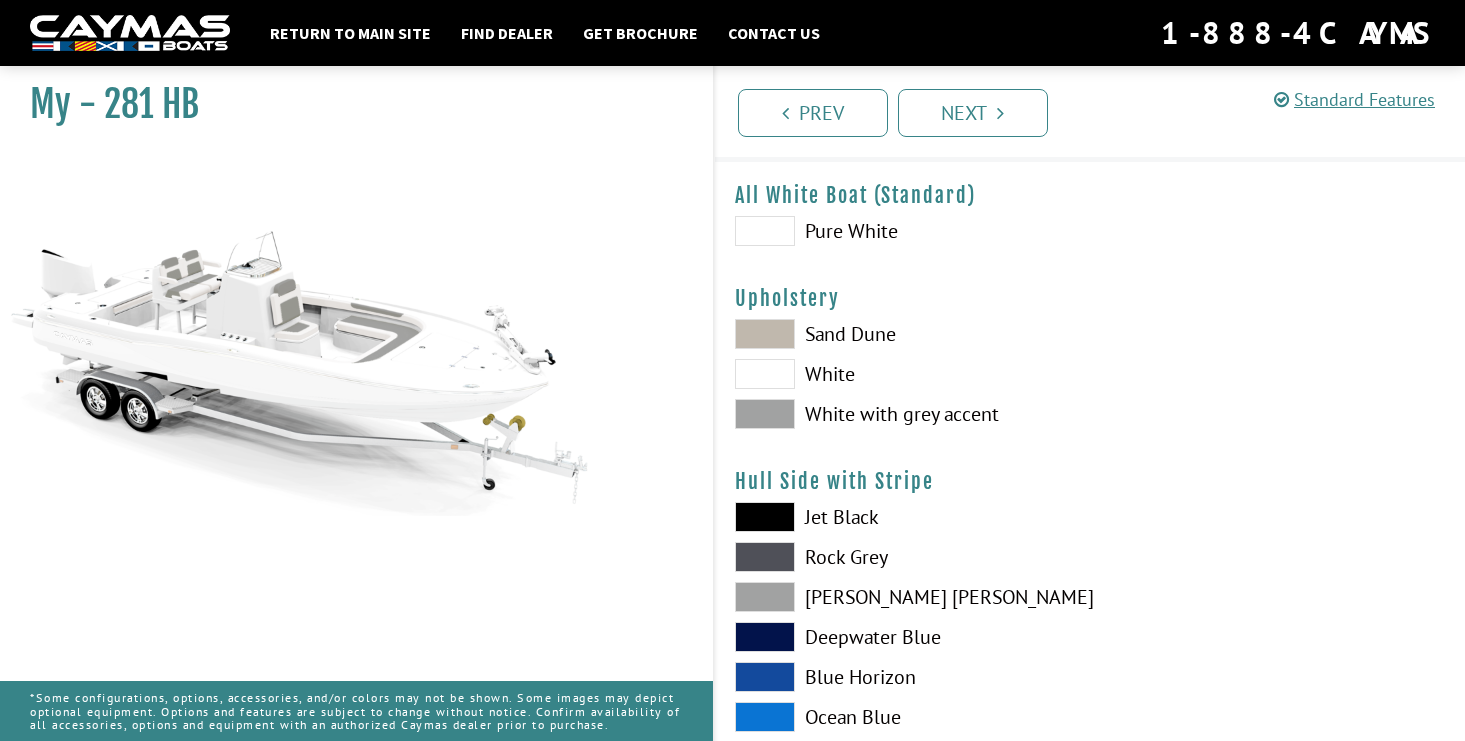 click at bounding box center (765, 334) 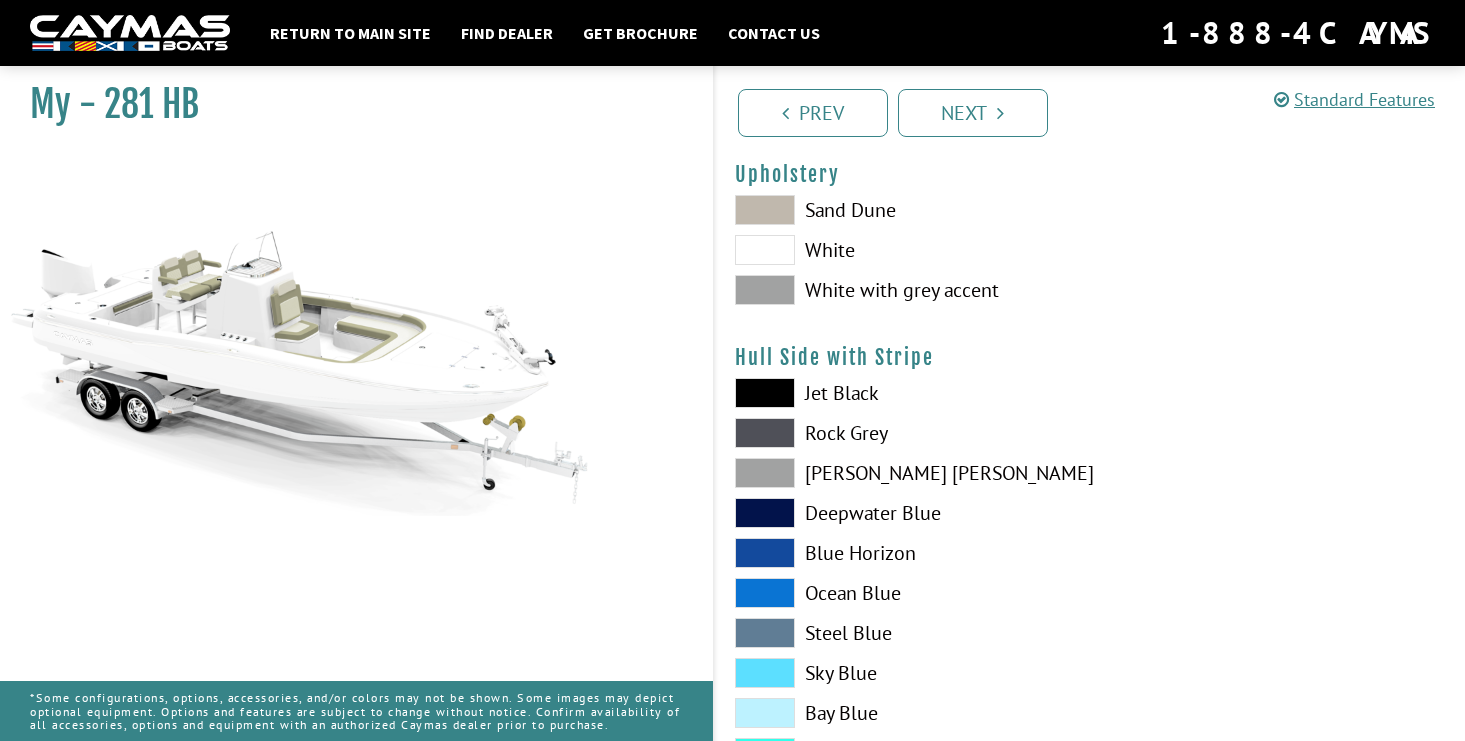 scroll, scrollTop: 183, scrollLeft: 0, axis: vertical 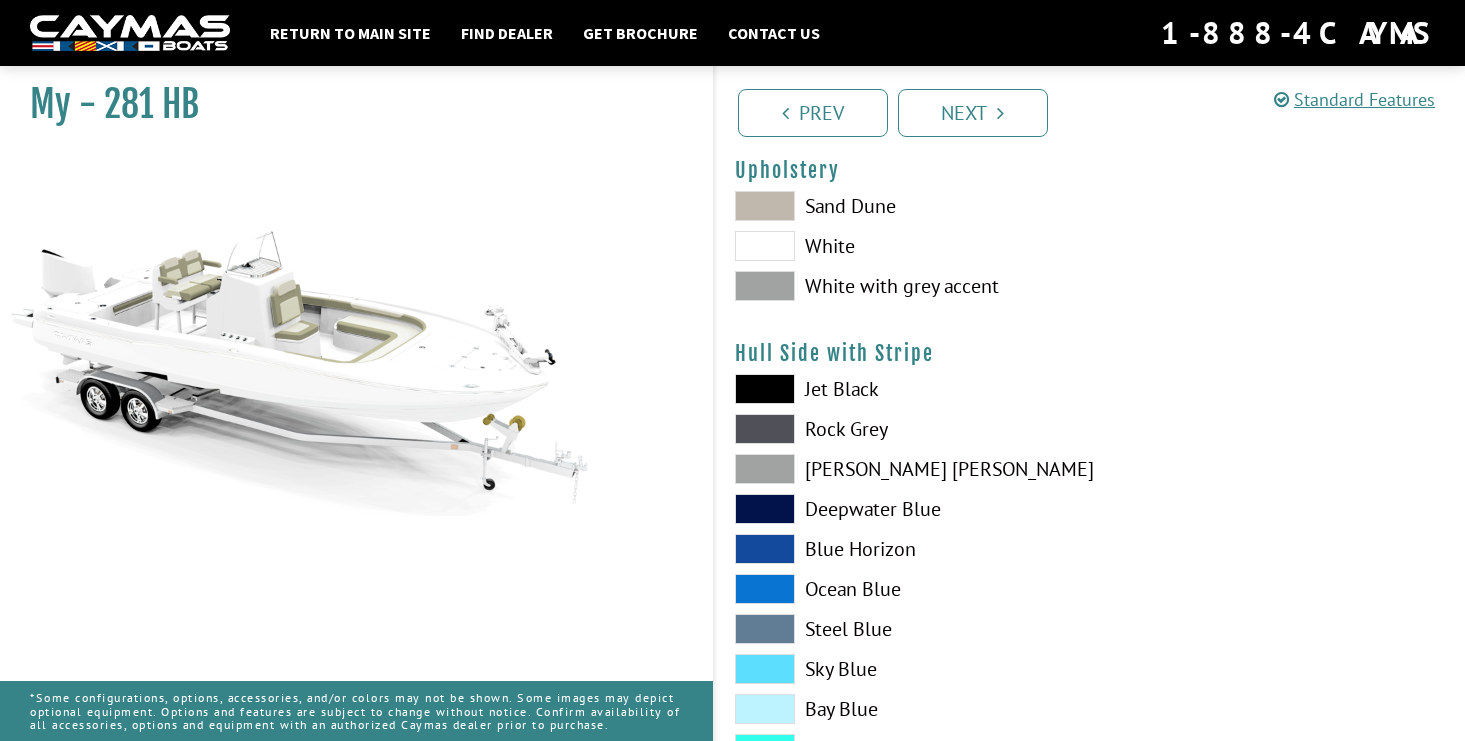 click on "All White Boat (Standard)
Please select color.
Pure White
Upholstery
Please select color.
Sand Dune
White
White with grey accent" at bounding box center [1090, 1455] 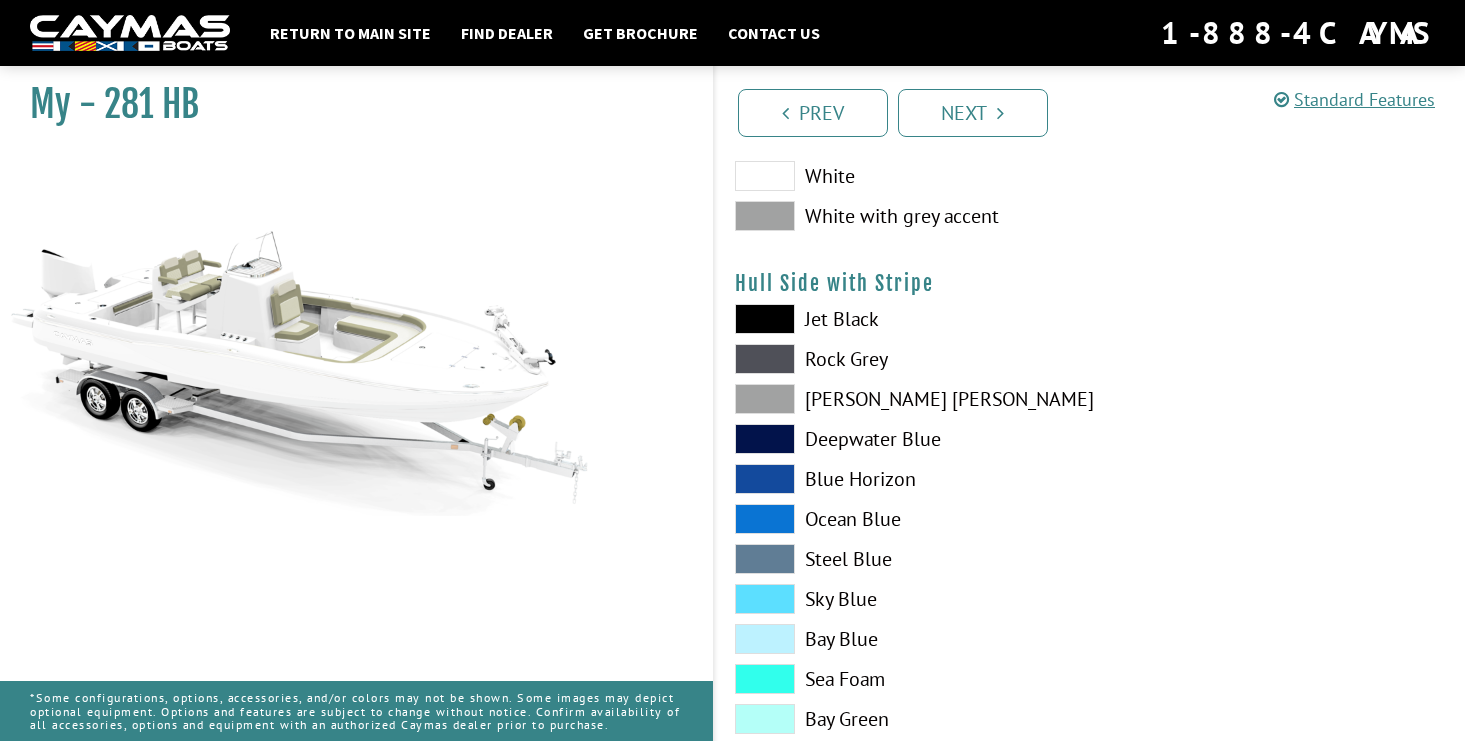scroll, scrollTop: 254, scrollLeft: 0, axis: vertical 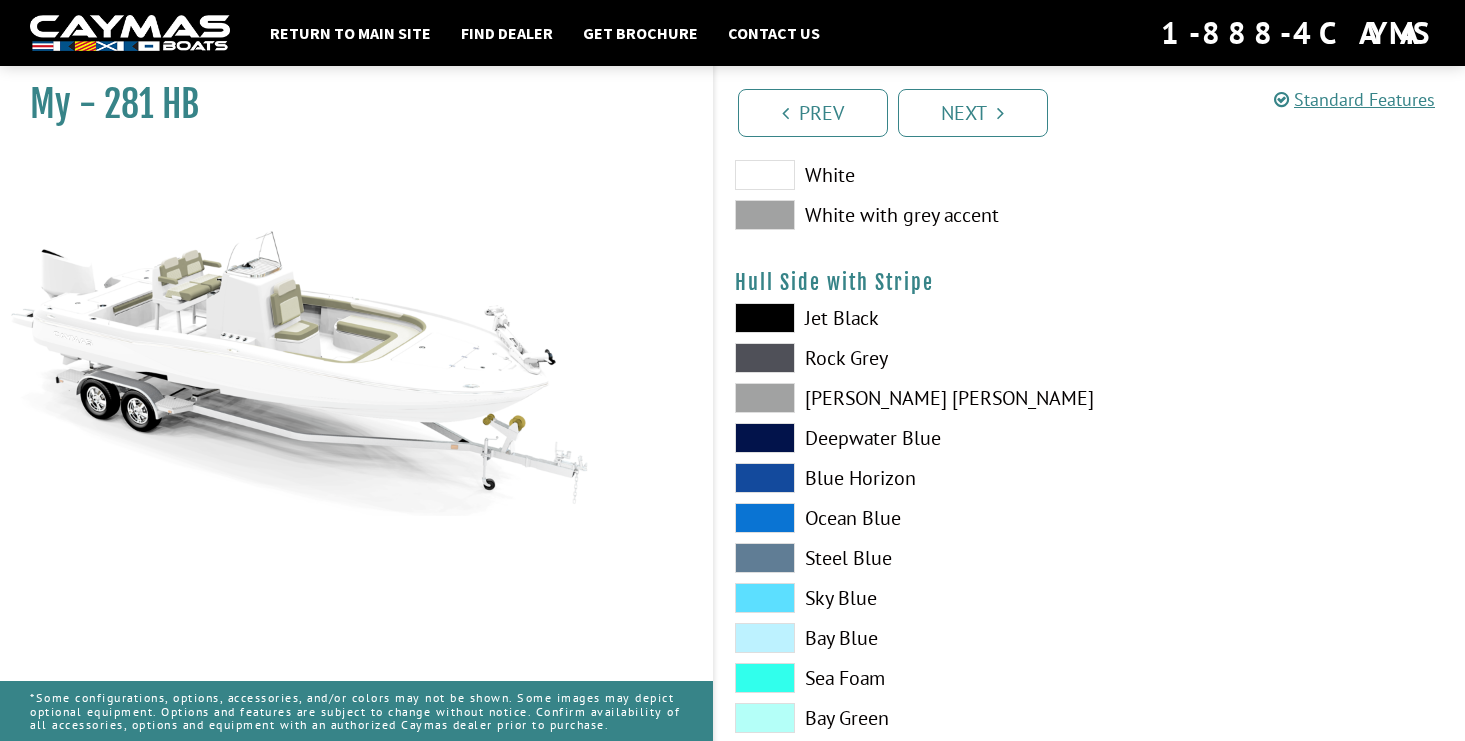 click at bounding box center (765, 318) 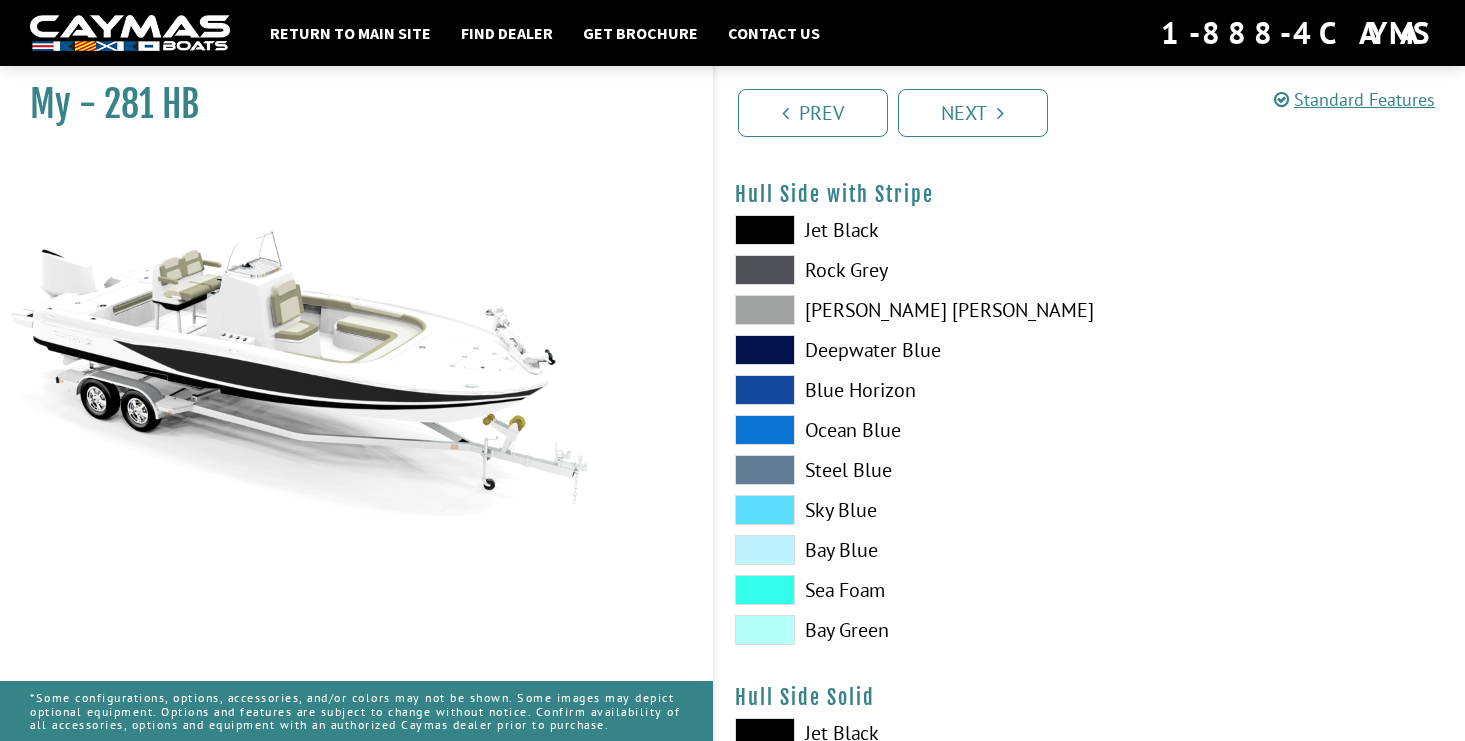 scroll, scrollTop: 346, scrollLeft: 0, axis: vertical 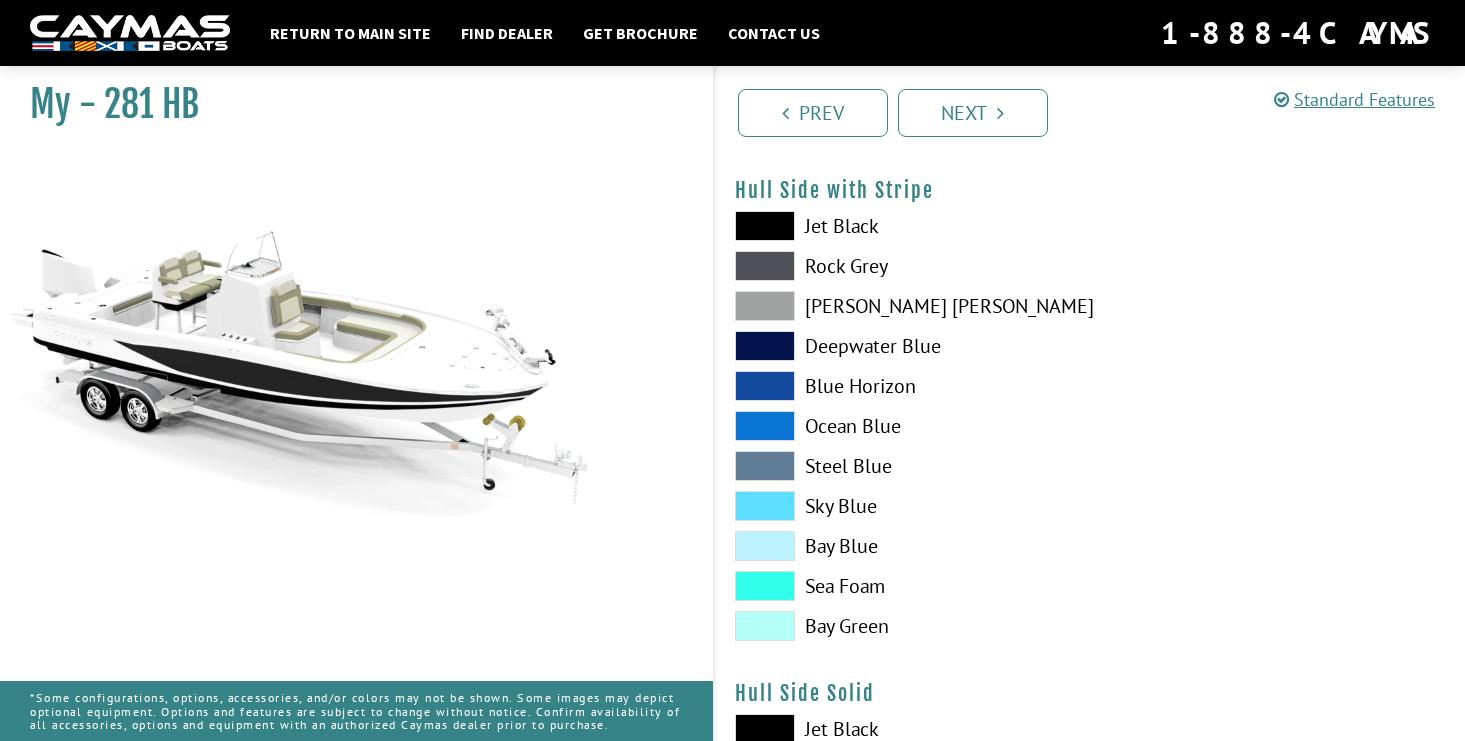 click at bounding box center (765, 466) 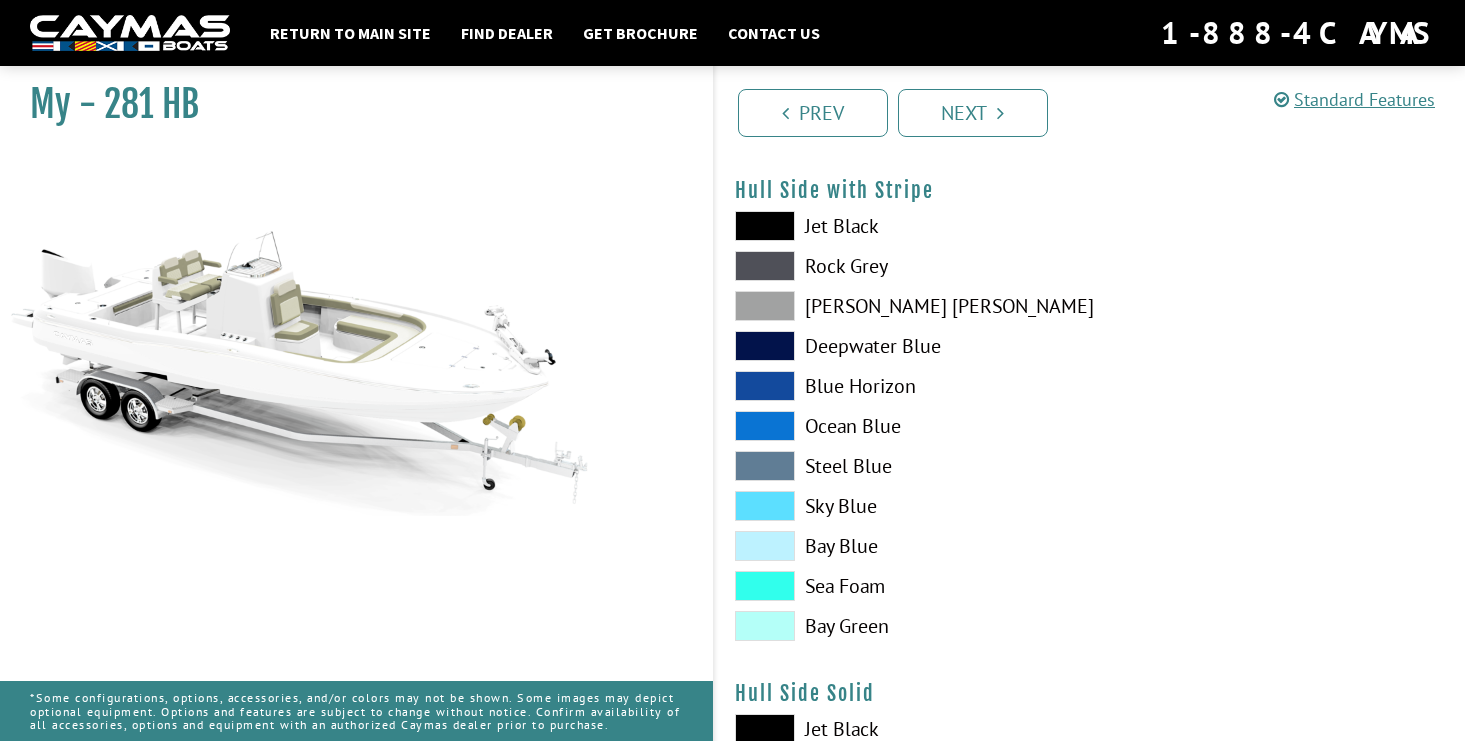 click at bounding box center (765, 466) 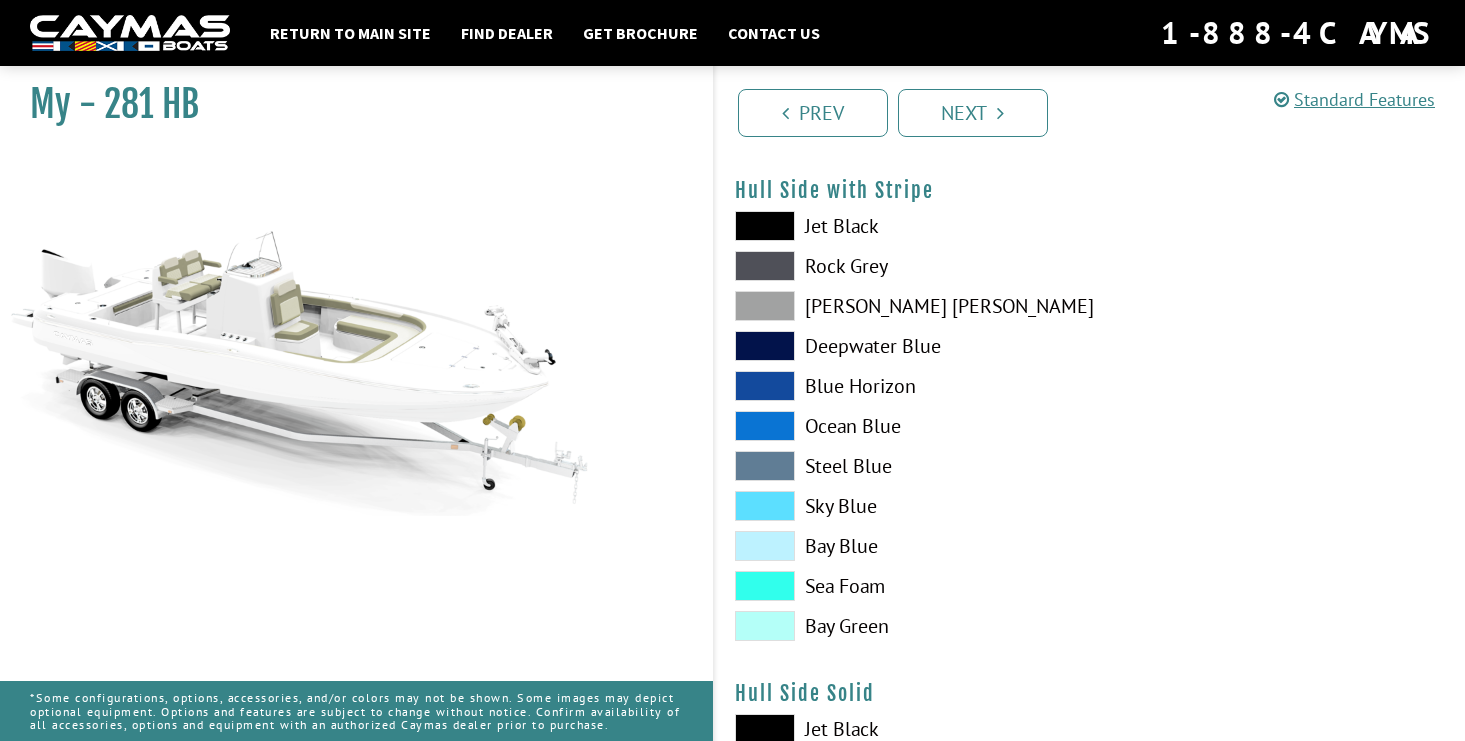 click at bounding box center (765, 426) 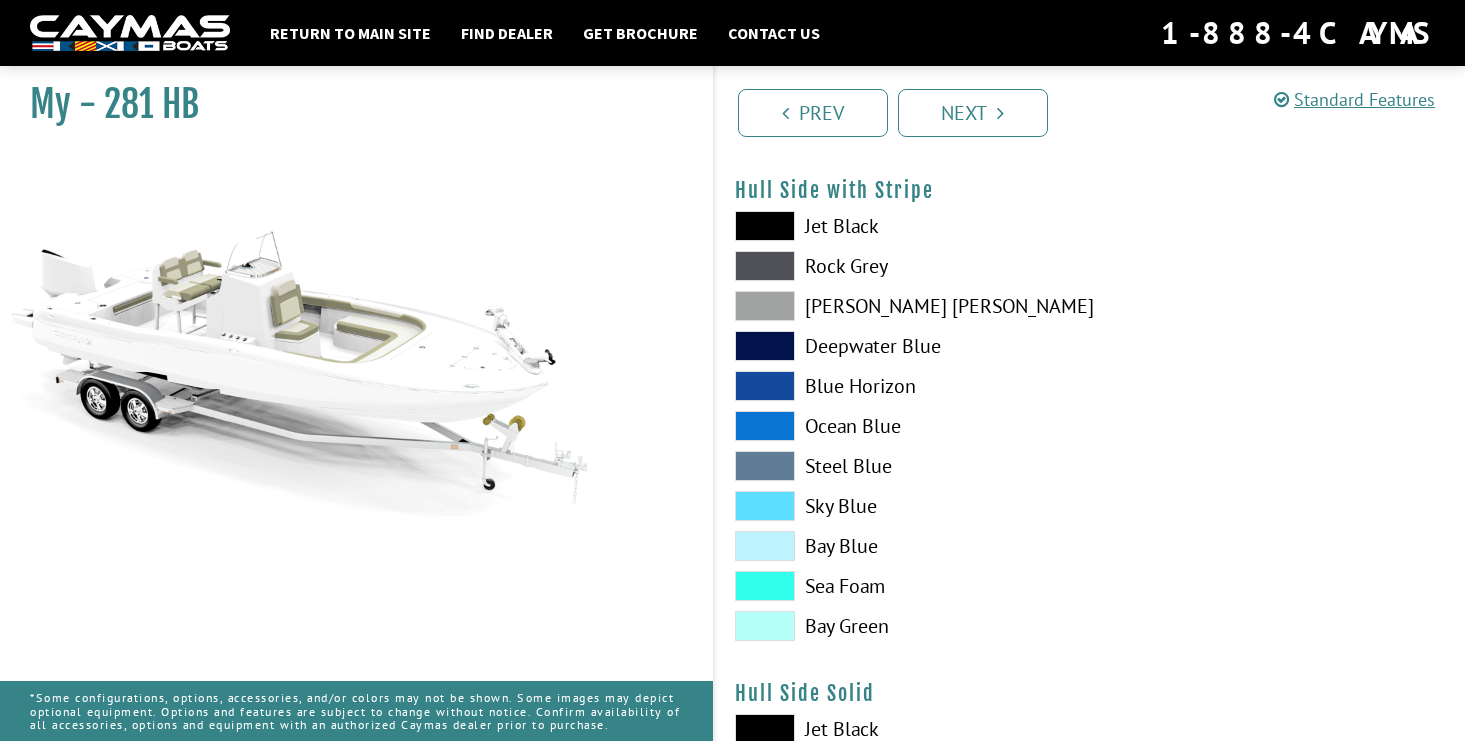 click at bounding box center [765, 386] 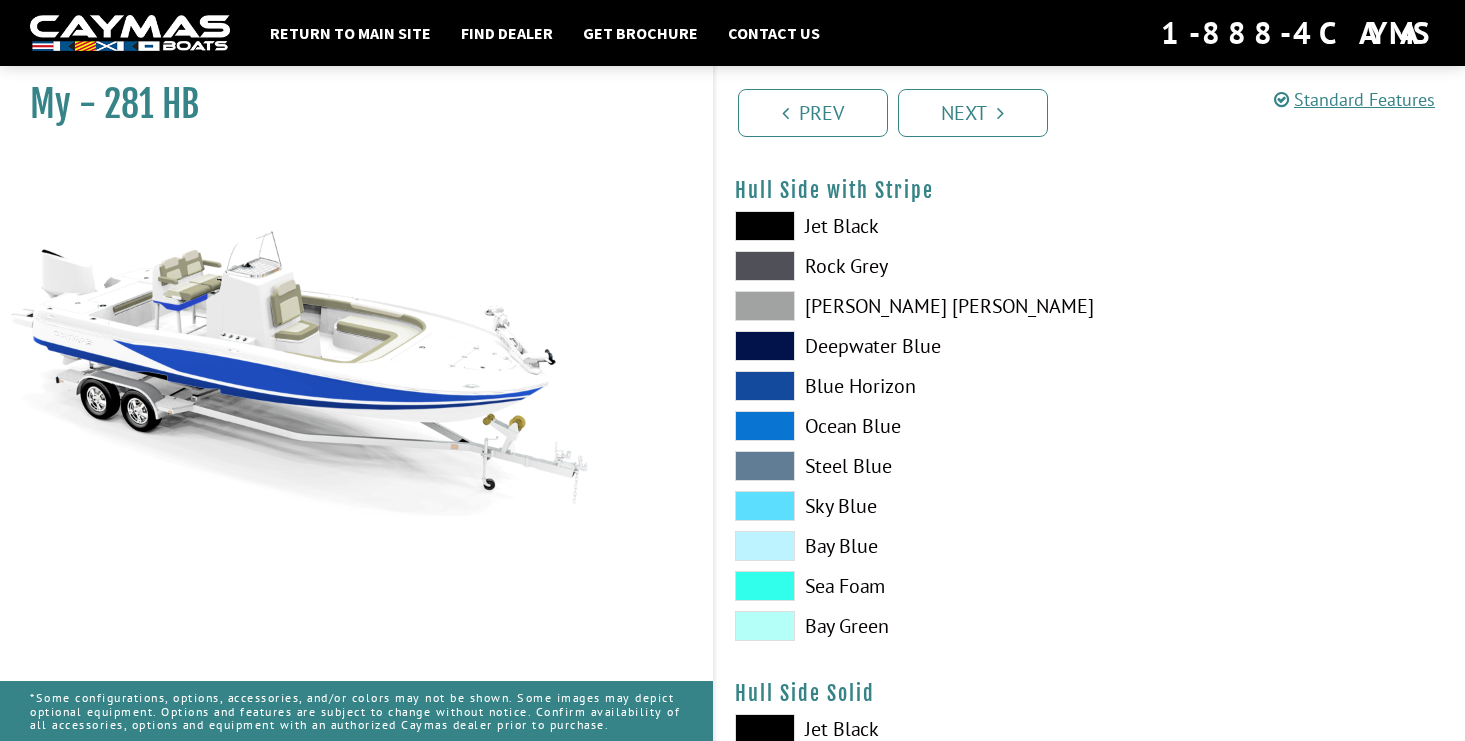click at bounding box center [765, 346] 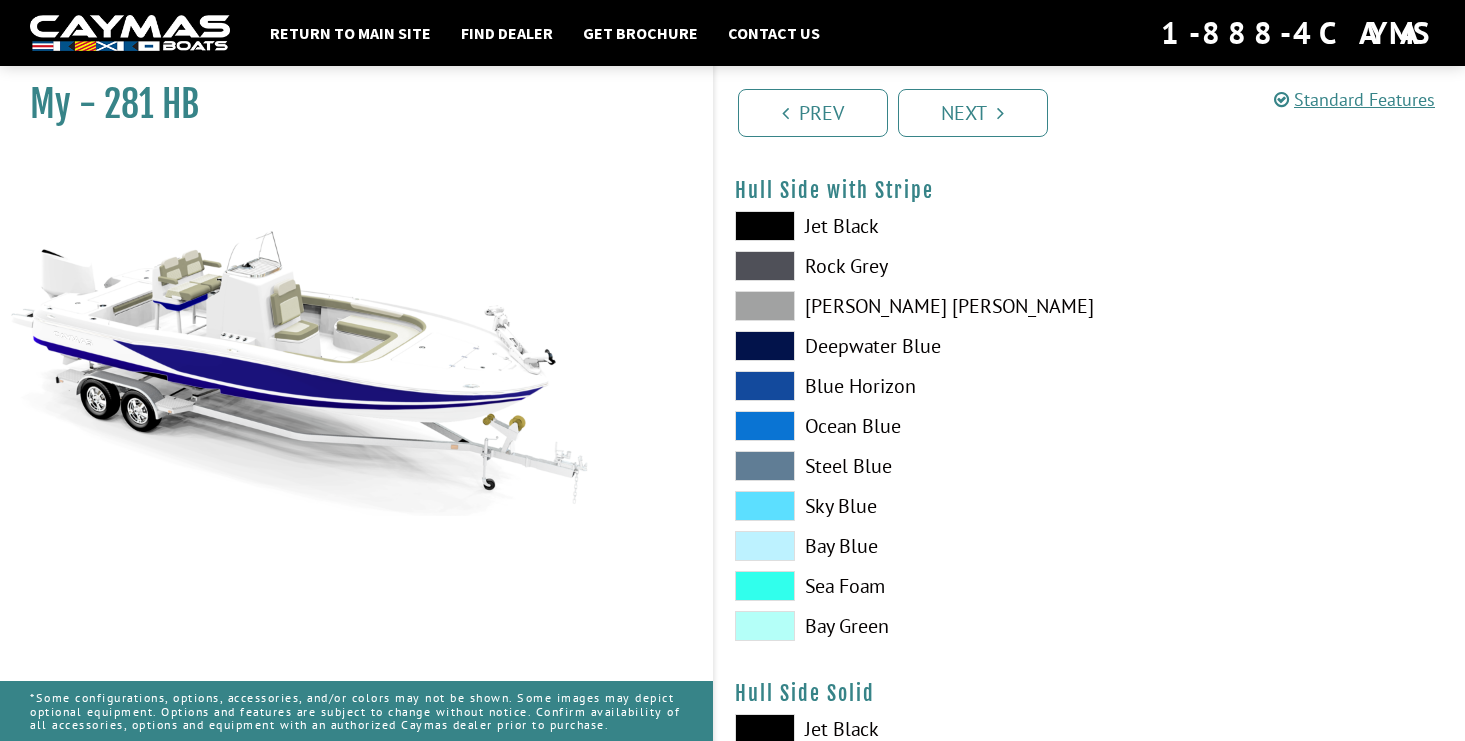 click at bounding box center [765, 306] 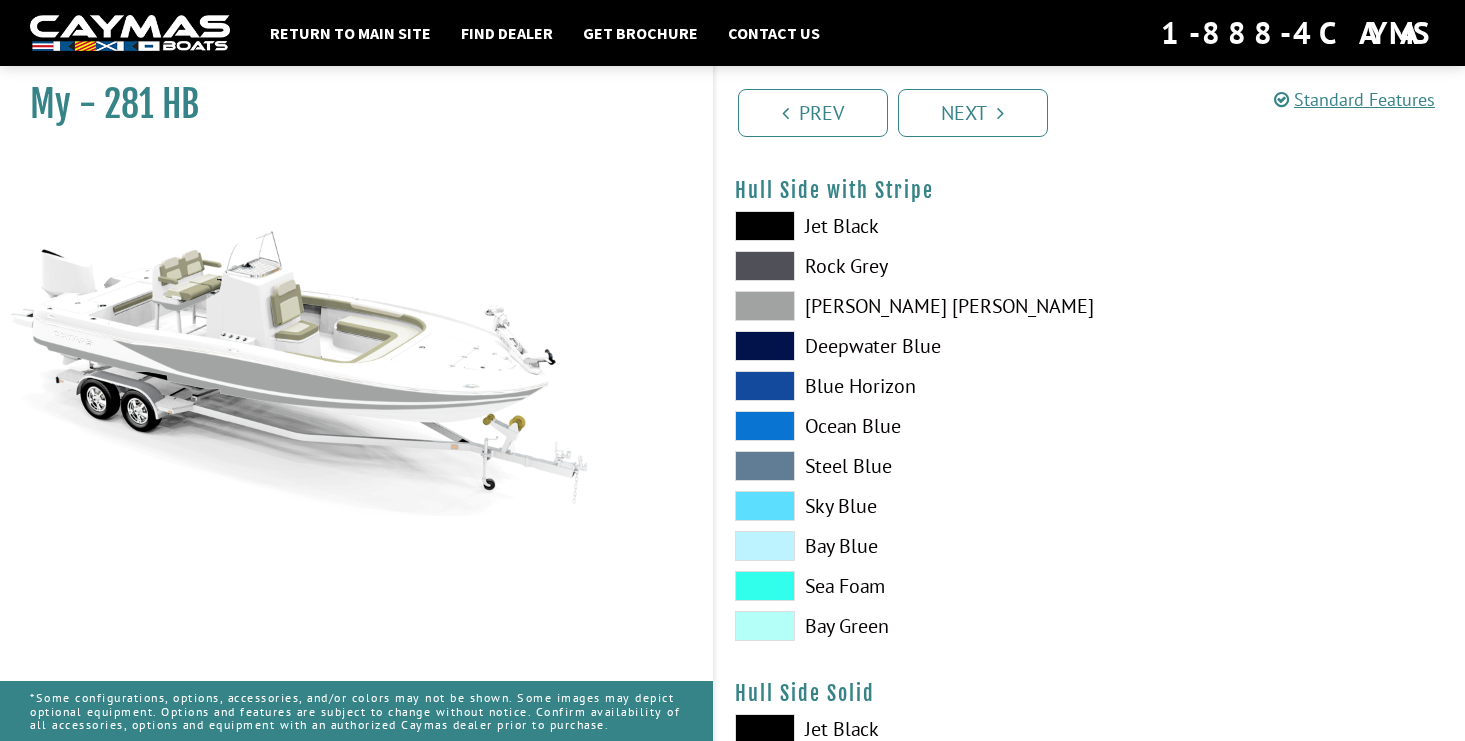 click at bounding box center (765, 266) 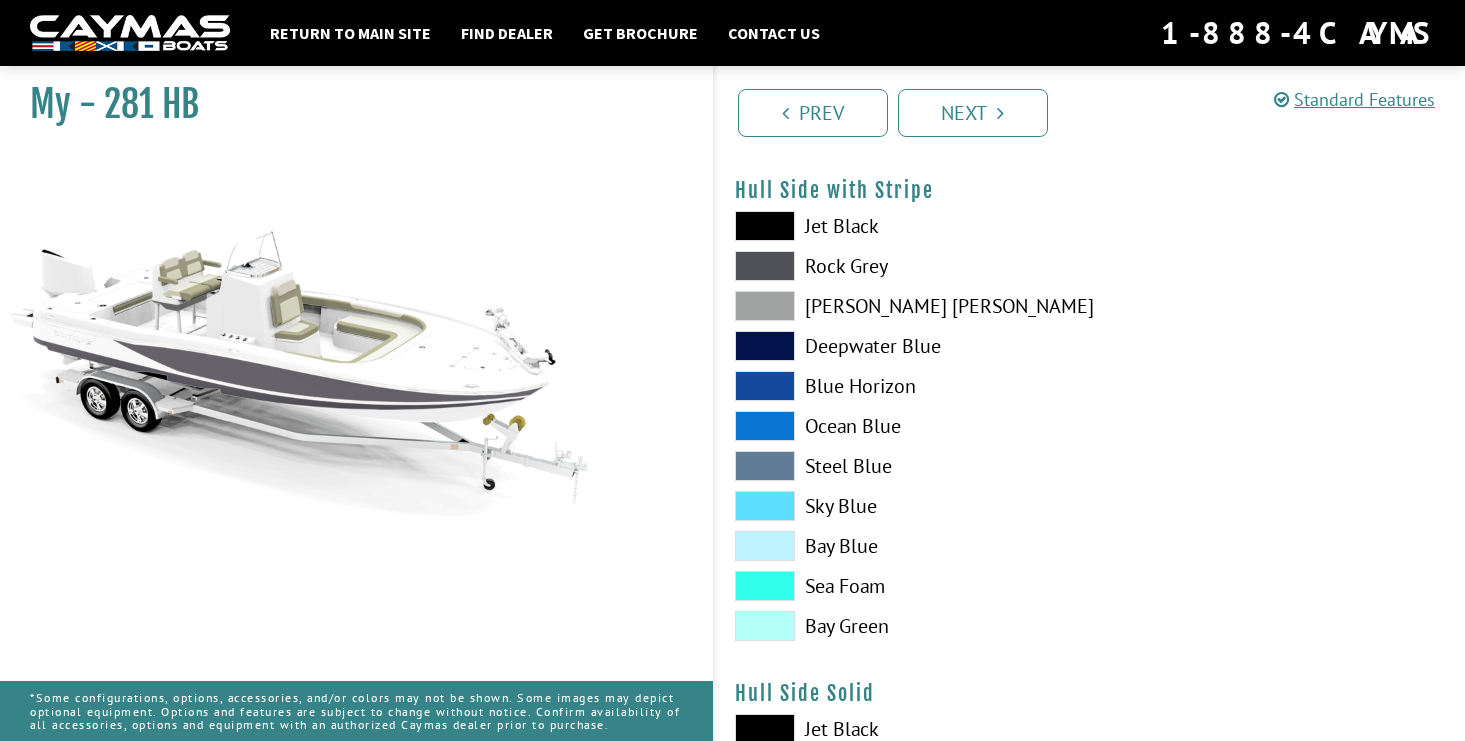 click at bounding box center [765, 586] 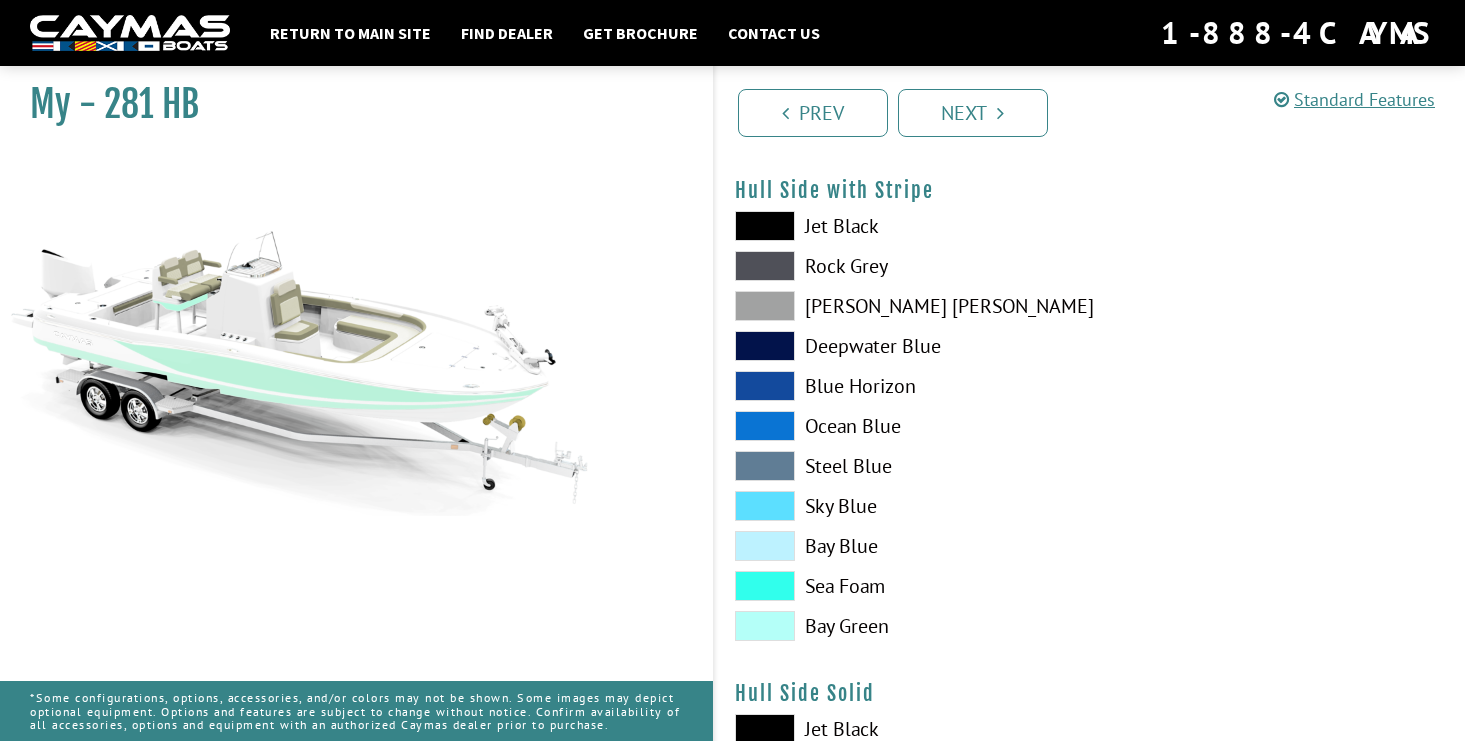 click at bounding box center (765, 546) 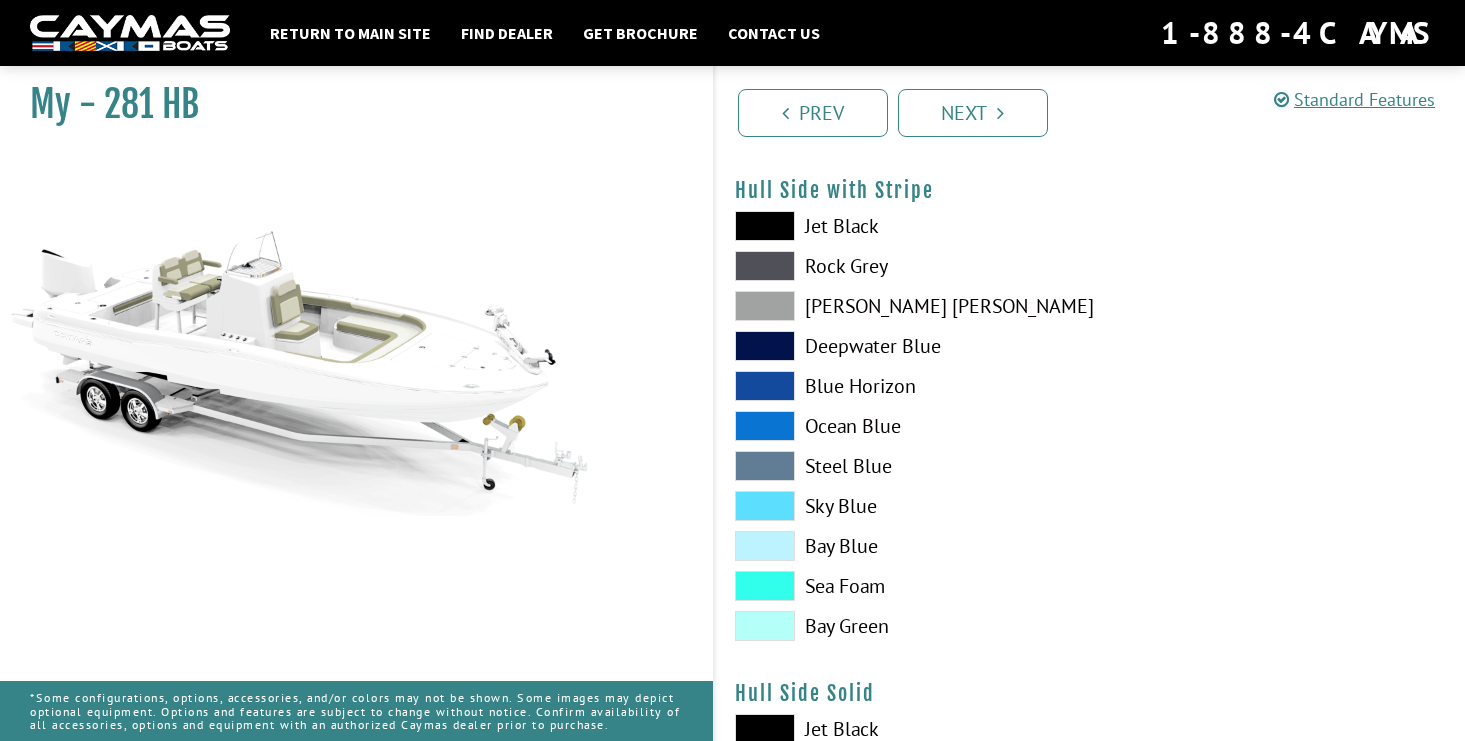 click at bounding box center (765, 346) 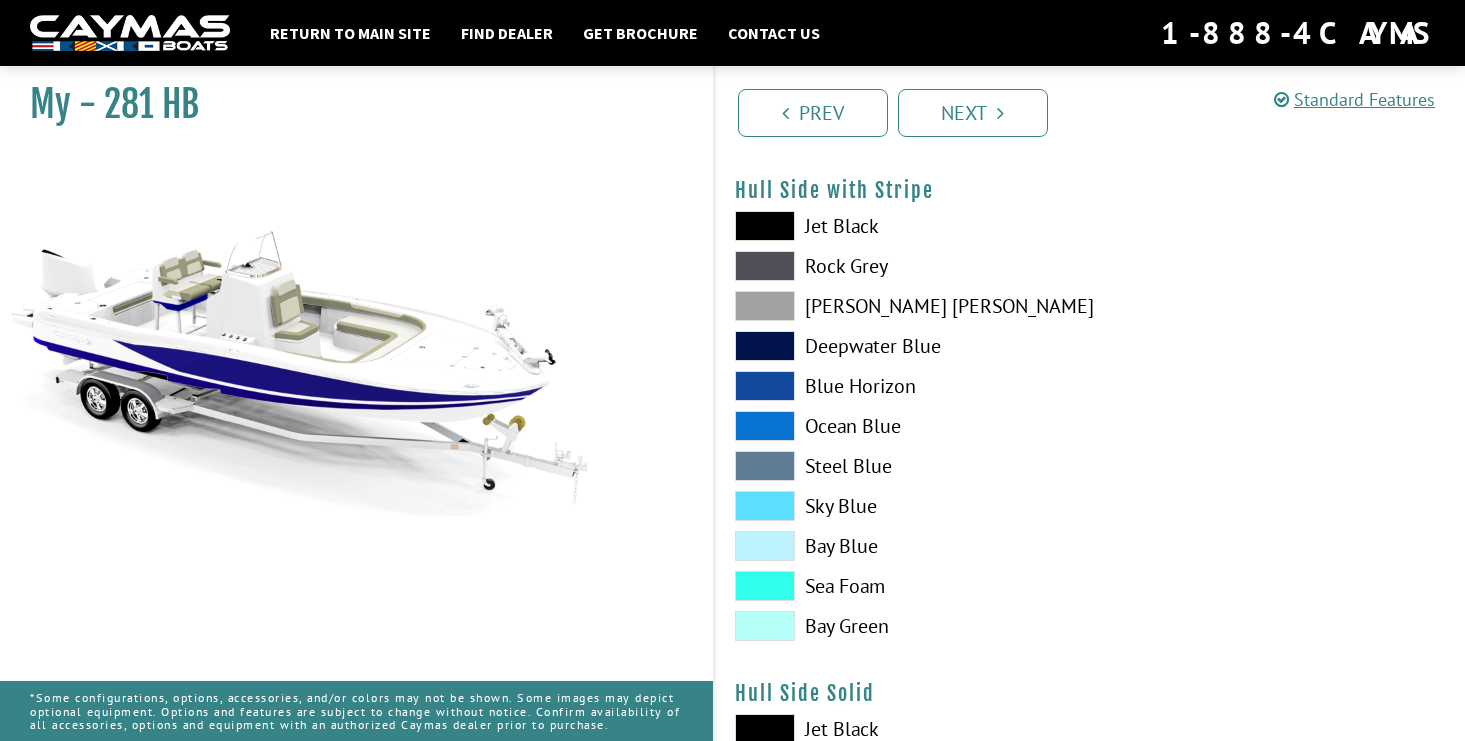 click at bounding box center (765, 306) 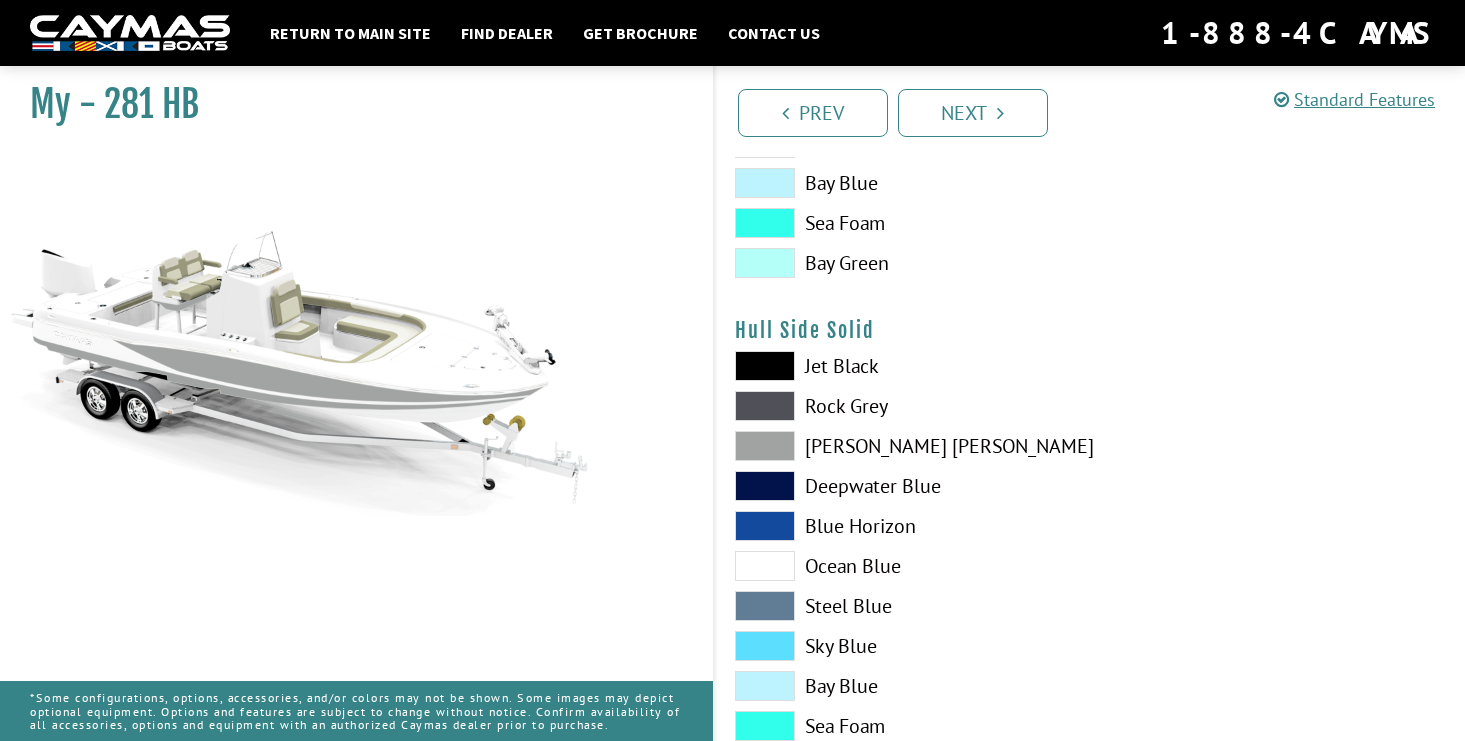 scroll, scrollTop: 711, scrollLeft: 0, axis: vertical 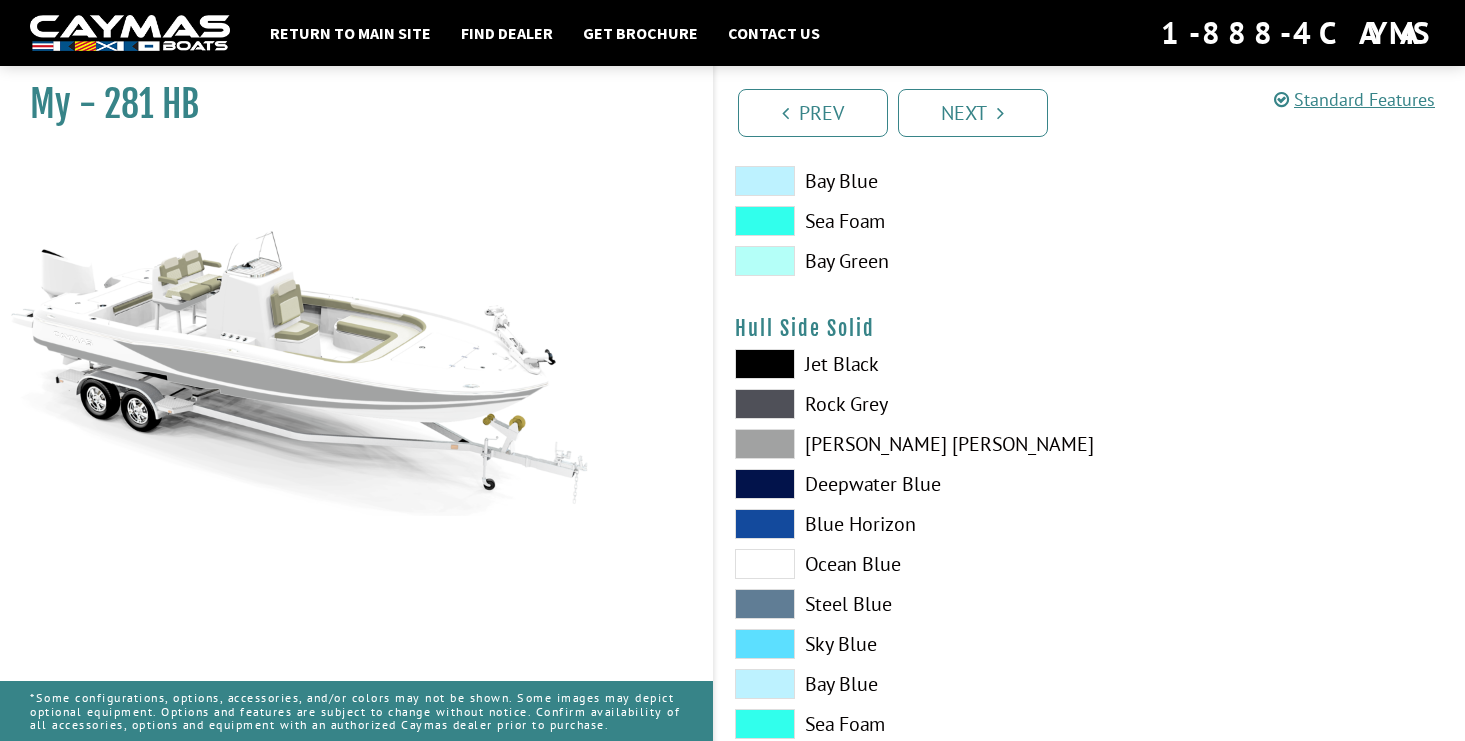 click at bounding box center [765, 444] 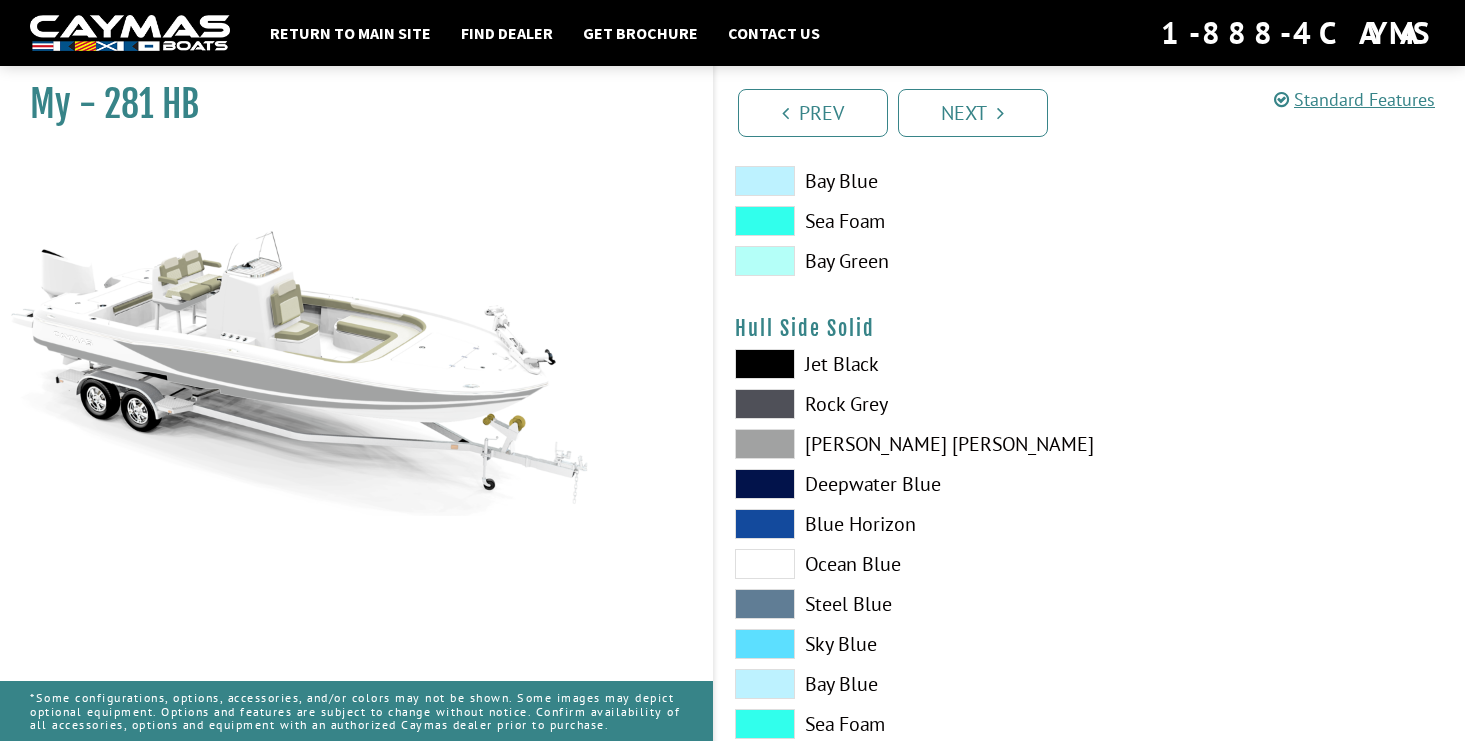 click at bounding box center [765, 404] 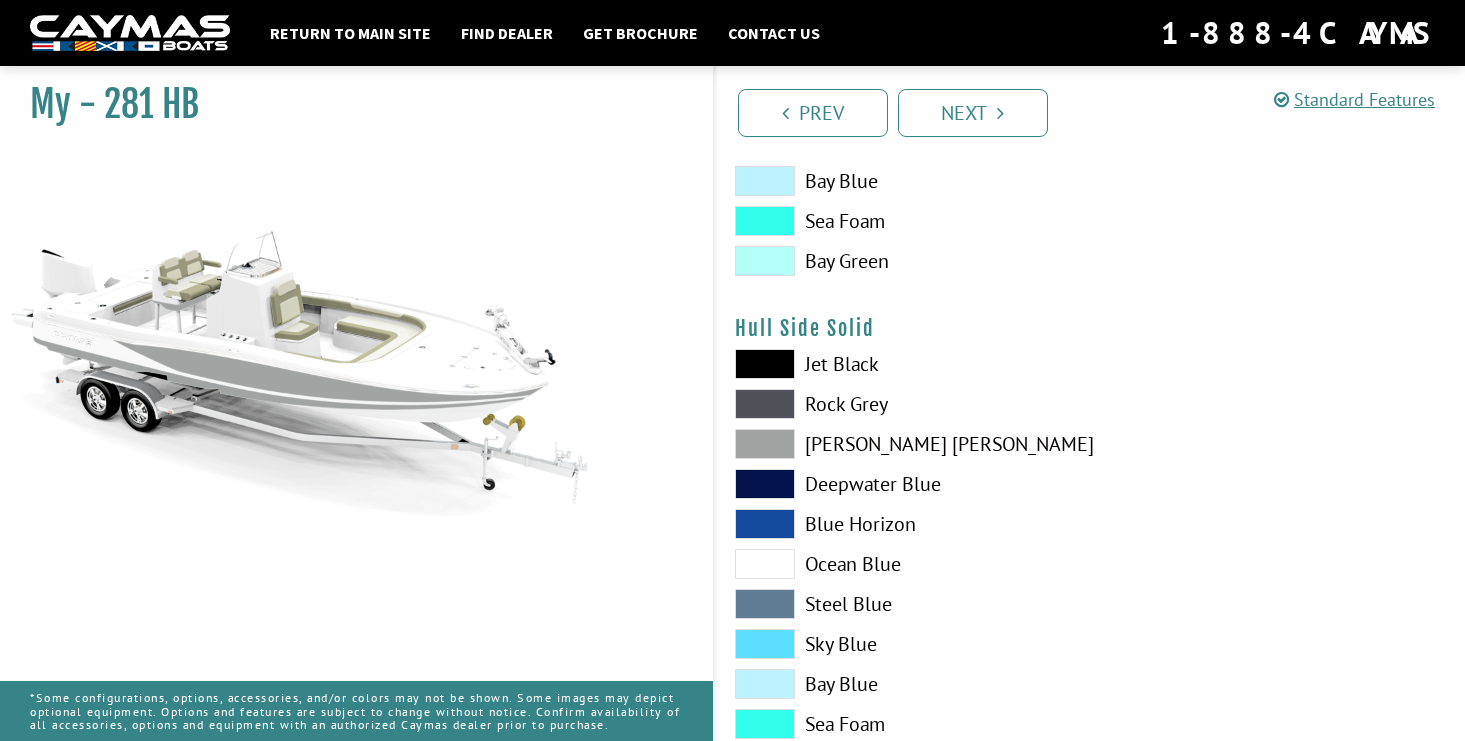 click at bounding box center [765, 364] 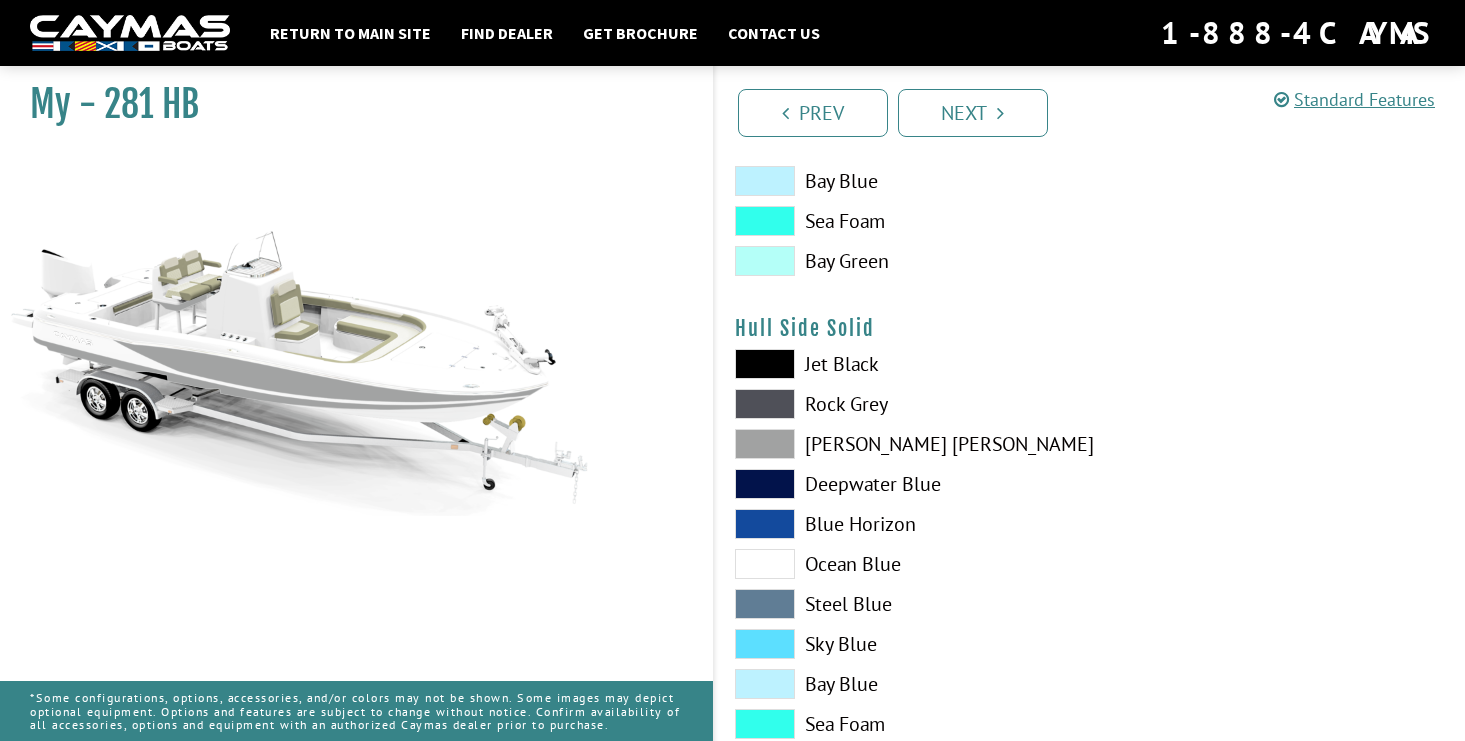 click on "Hull Side Solid" at bounding box center [1090, 328] 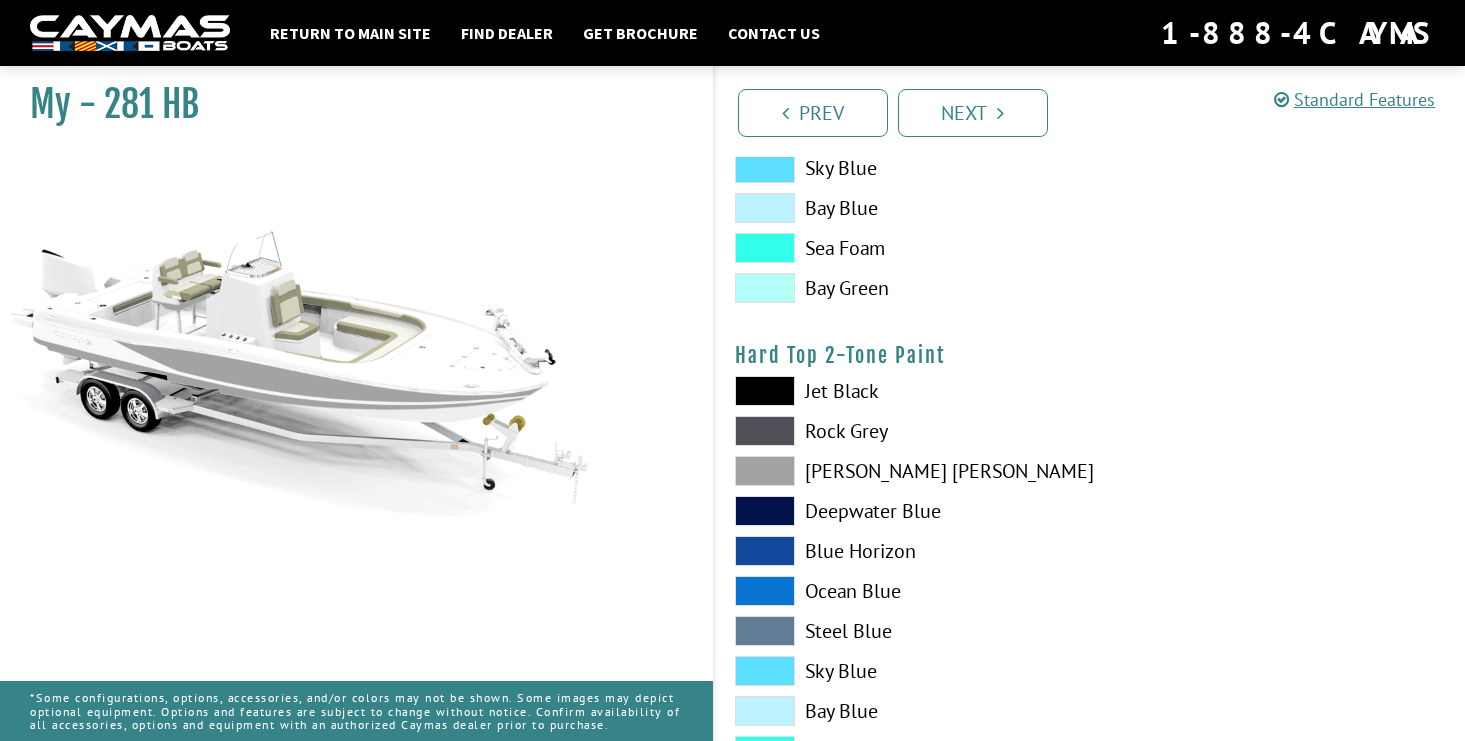 scroll, scrollTop: 1716, scrollLeft: 0, axis: vertical 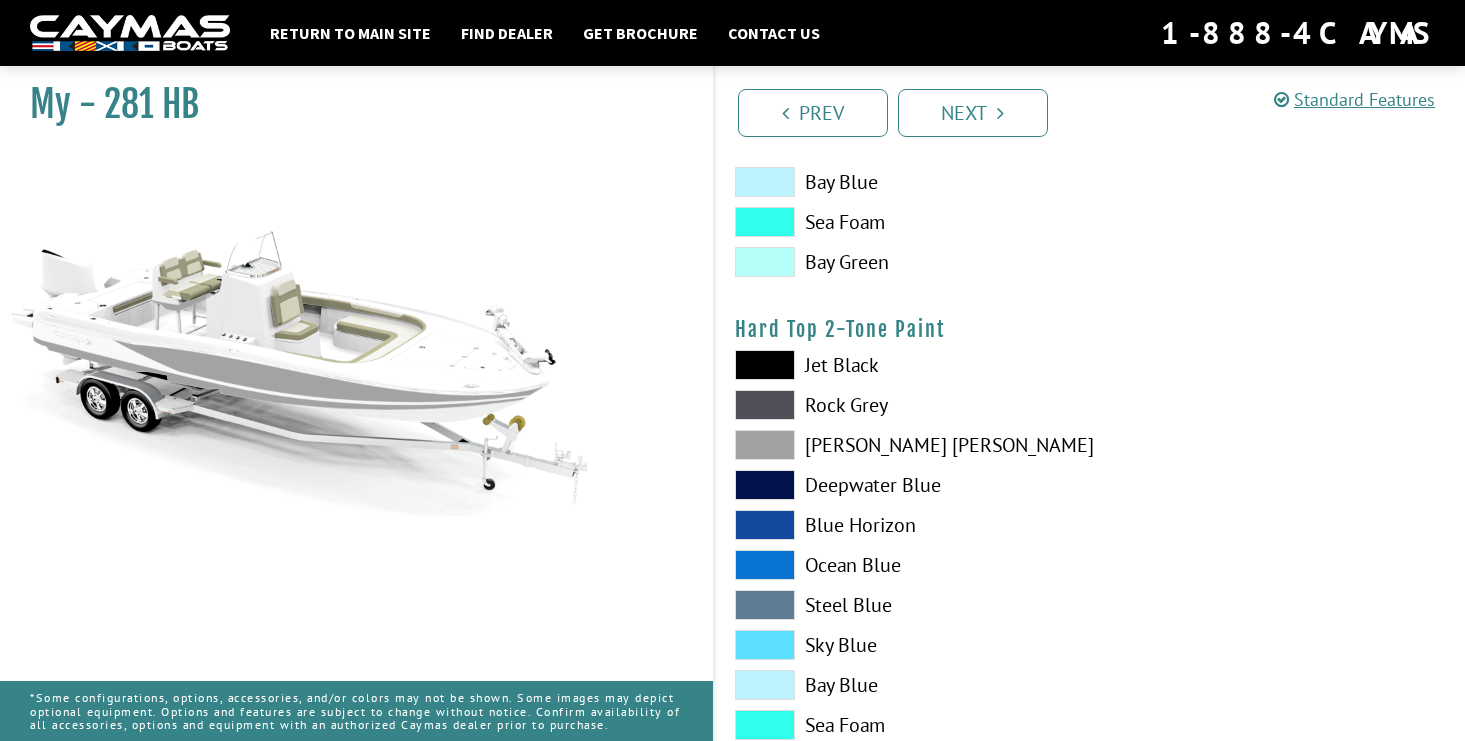 click at bounding box center (765, 365) 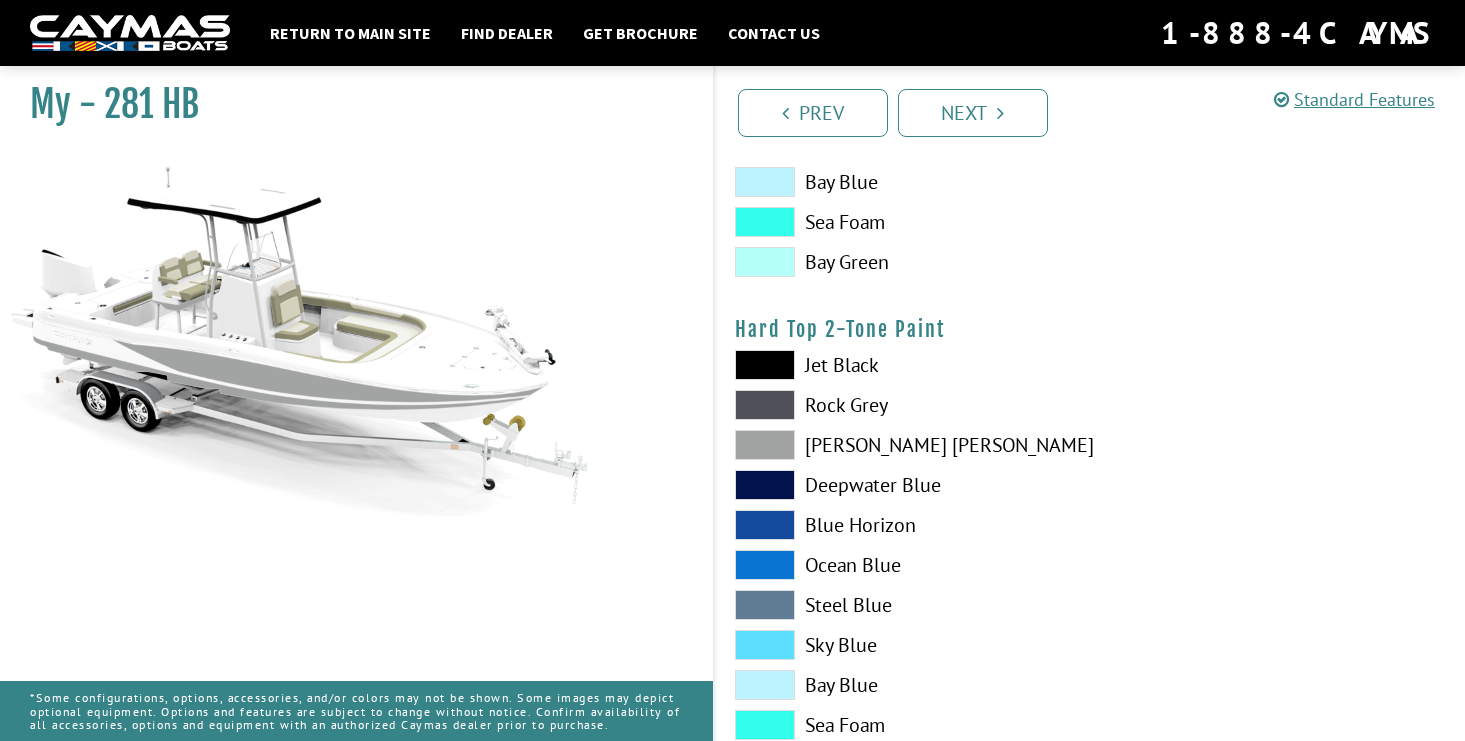 click at bounding box center [765, 405] 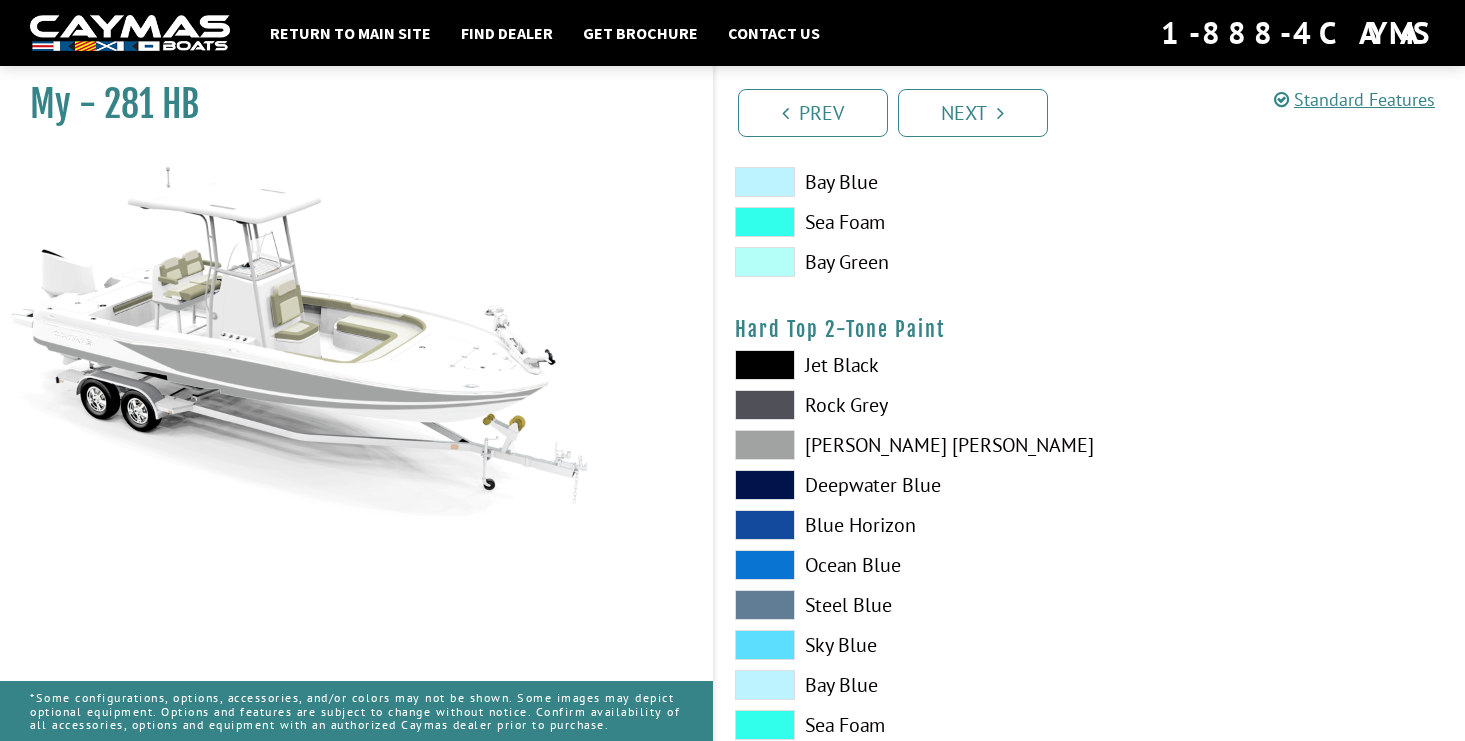 click on "Jet Black
Rock Grey
Dove Gray
Deepwater Blue
Blue Horizon
Ocean Blue" at bounding box center (902, 570) 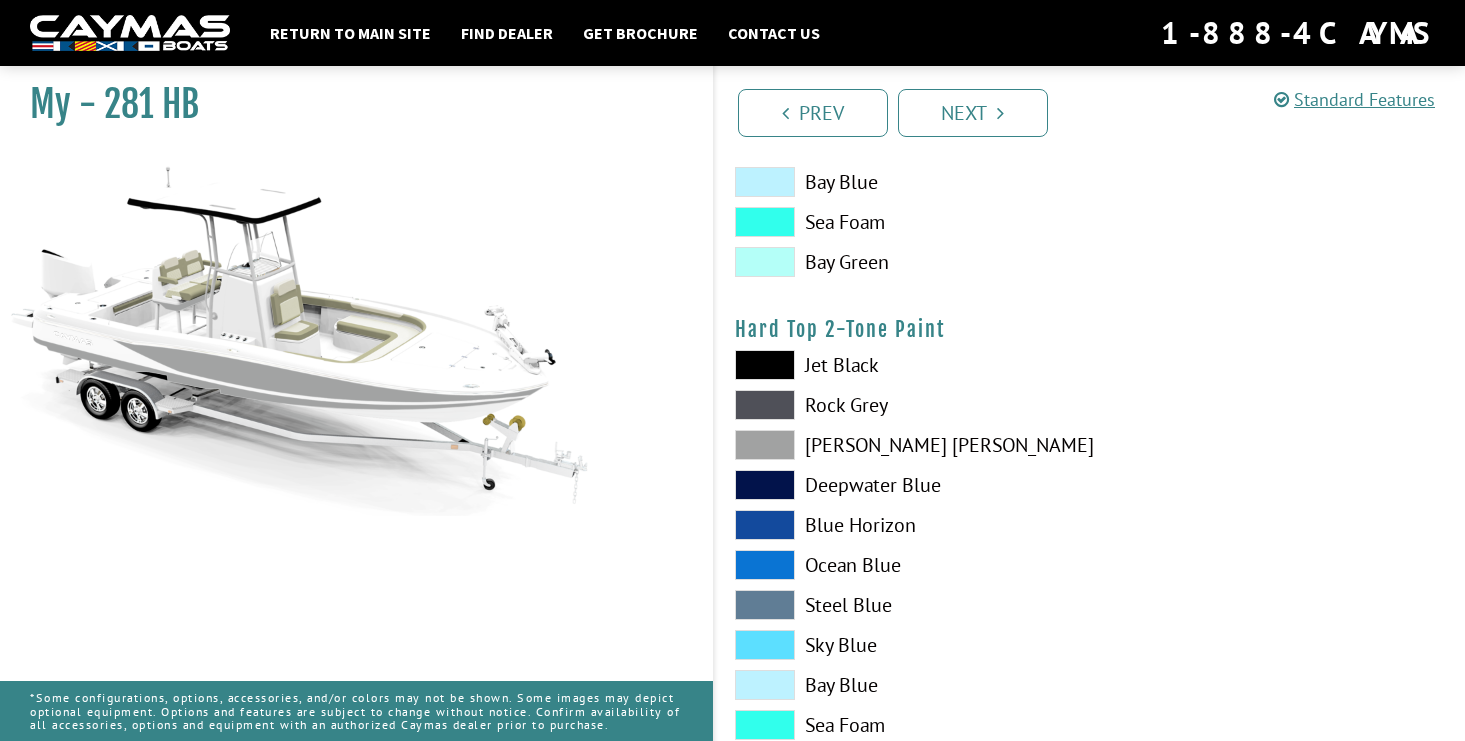 click at bounding box center [765, 405] 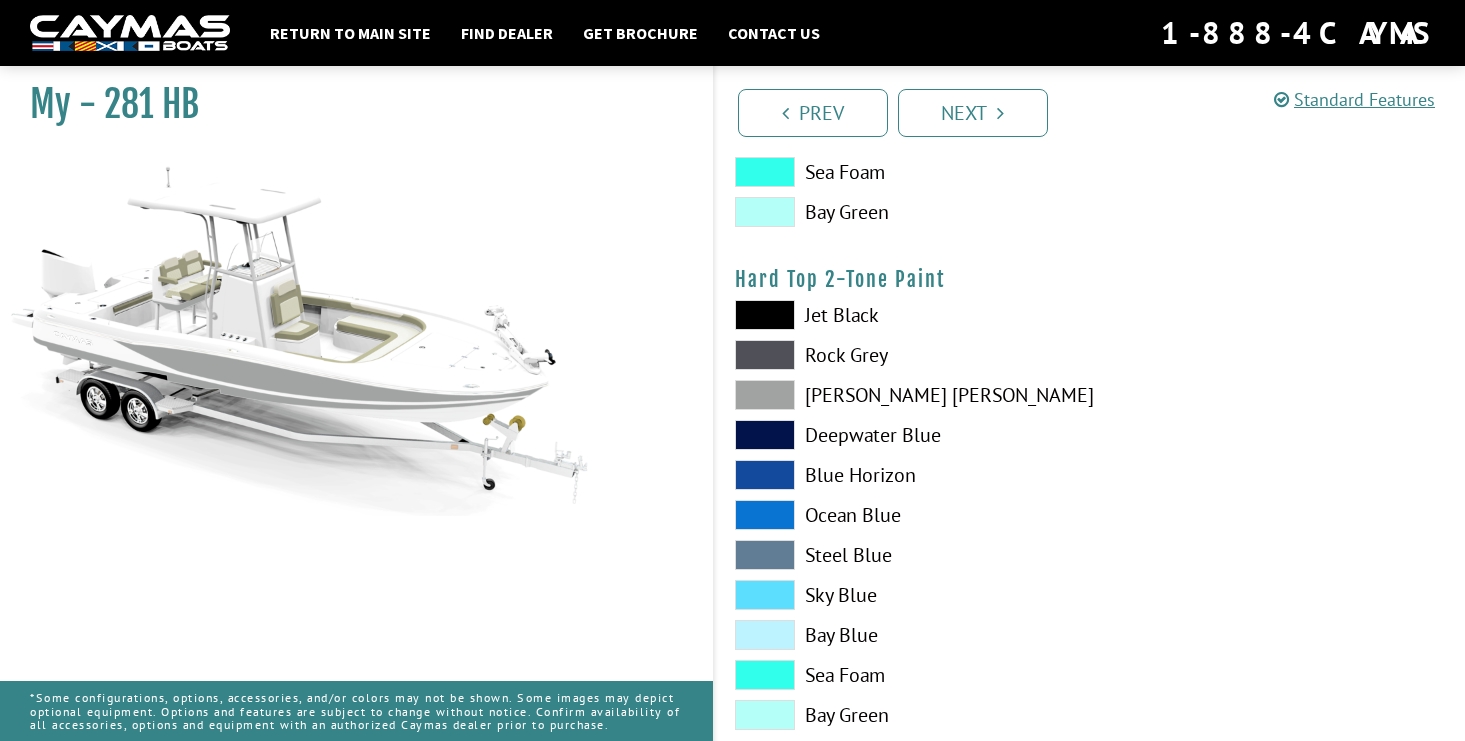 scroll, scrollTop: 1774, scrollLeft: 0, axis: vertical 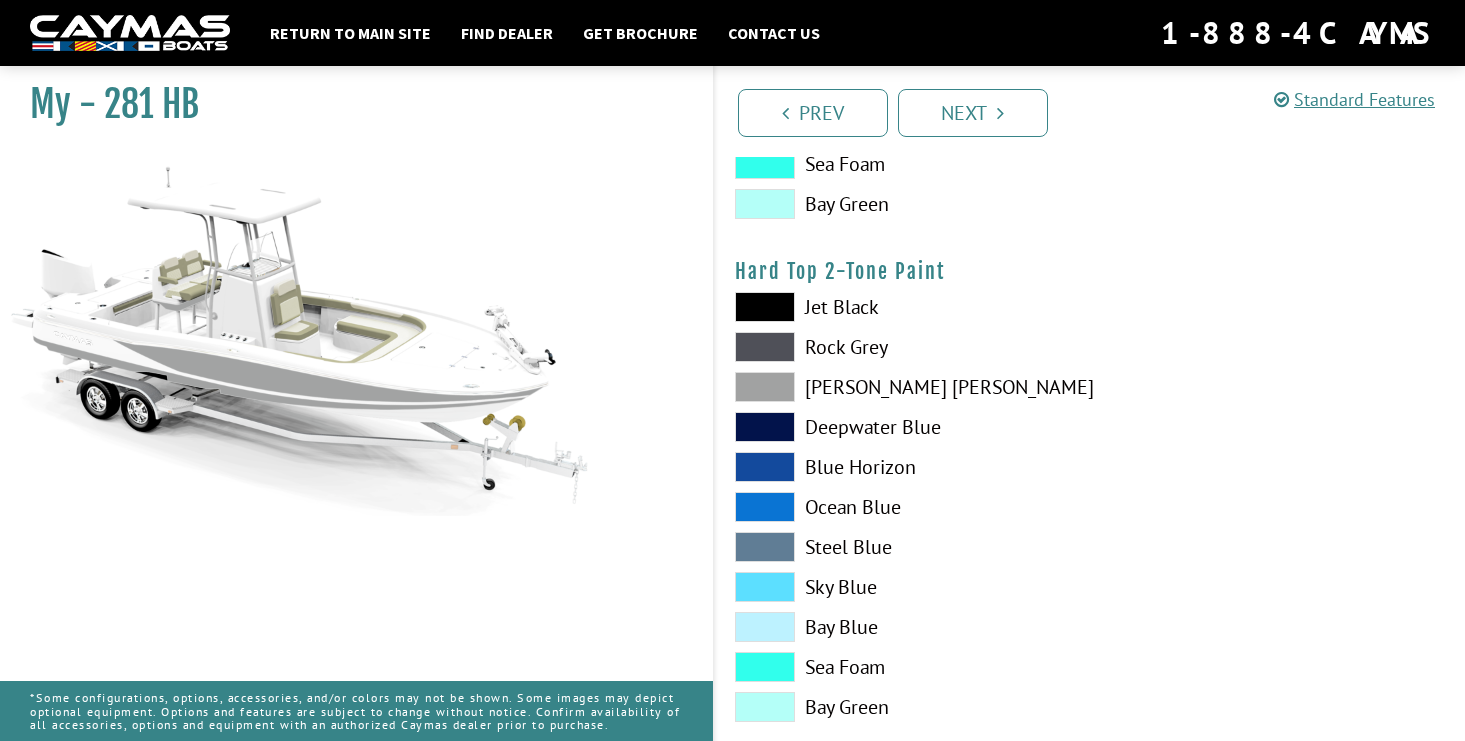 click at bounding box center [765, 387] 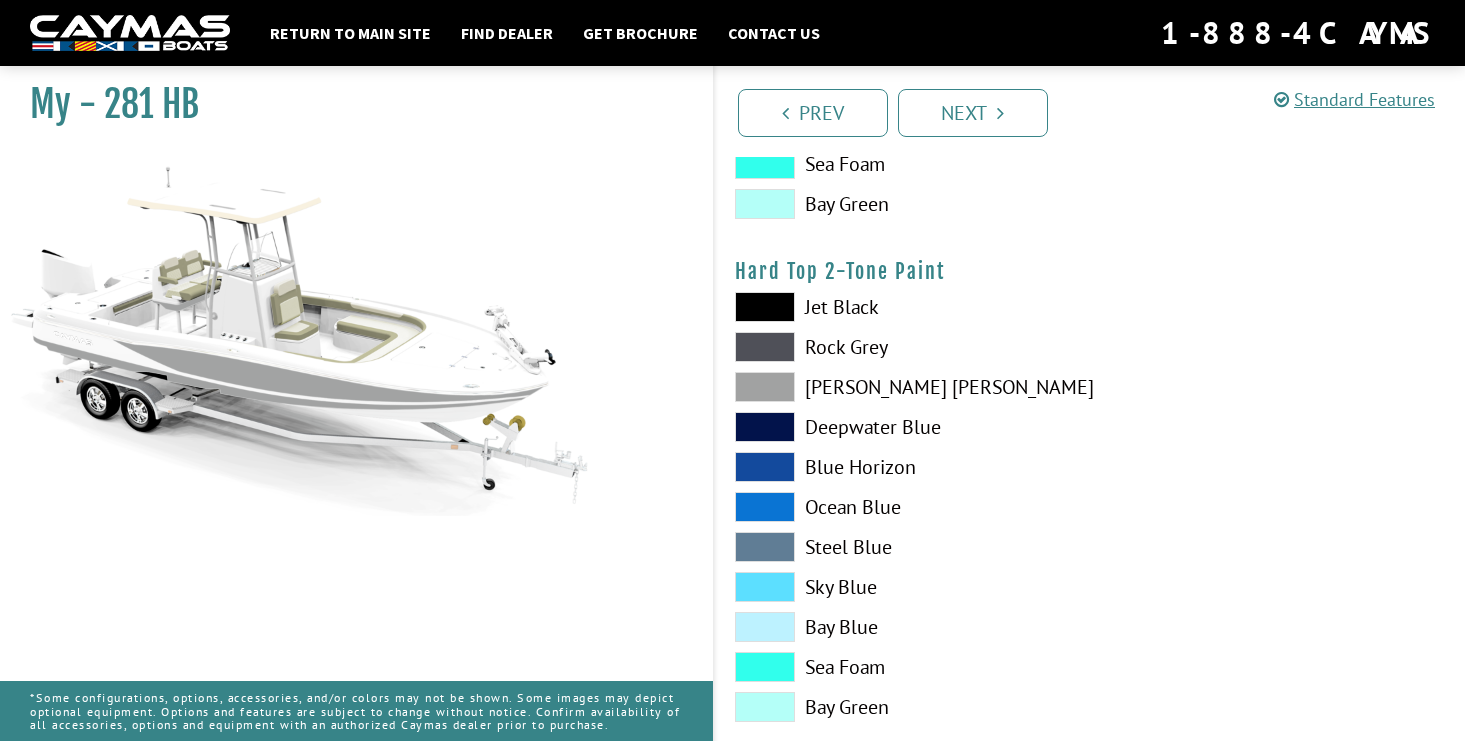 click at bounding box center (765, 347) 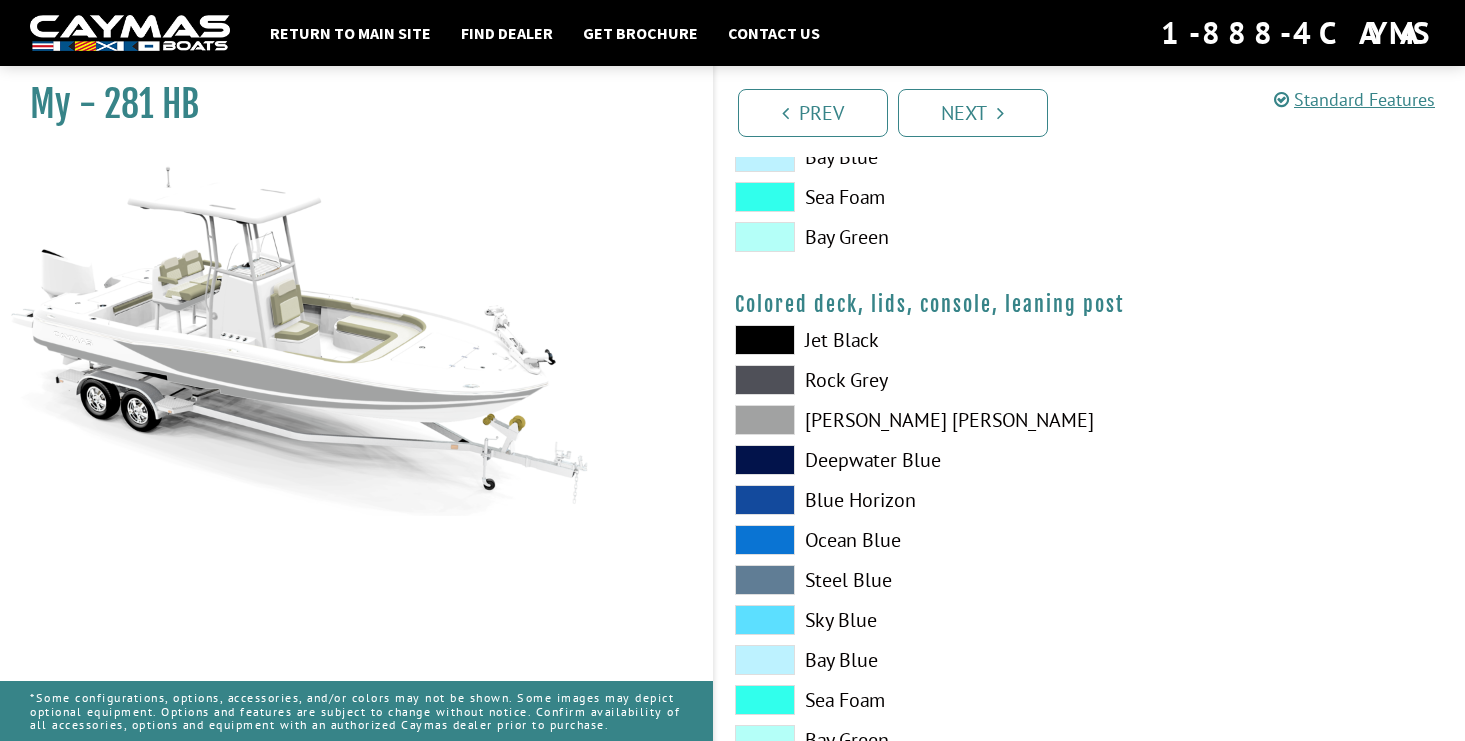 scroll, scrollTop: 2256, scrollLeft: 0, axis: vertical 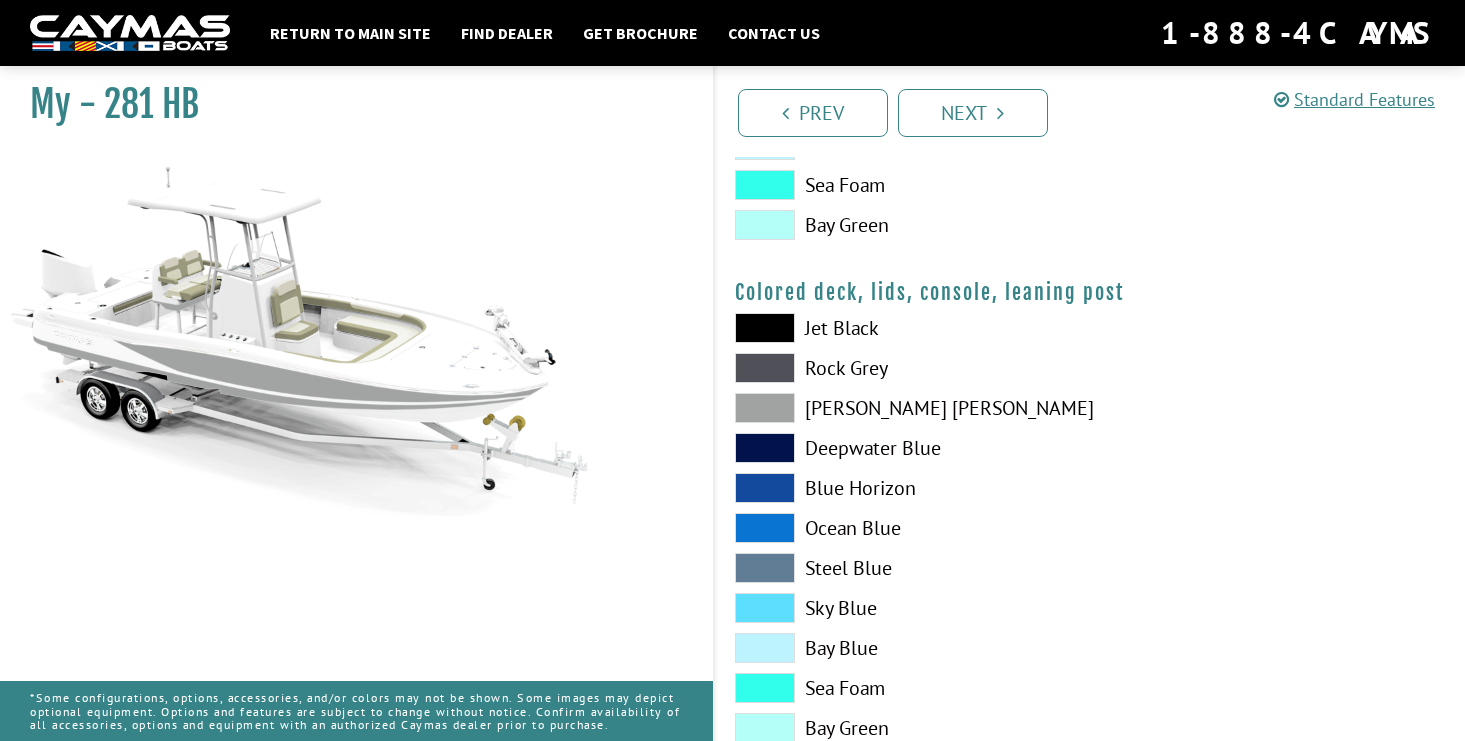 click at bounding box center [765, 408] 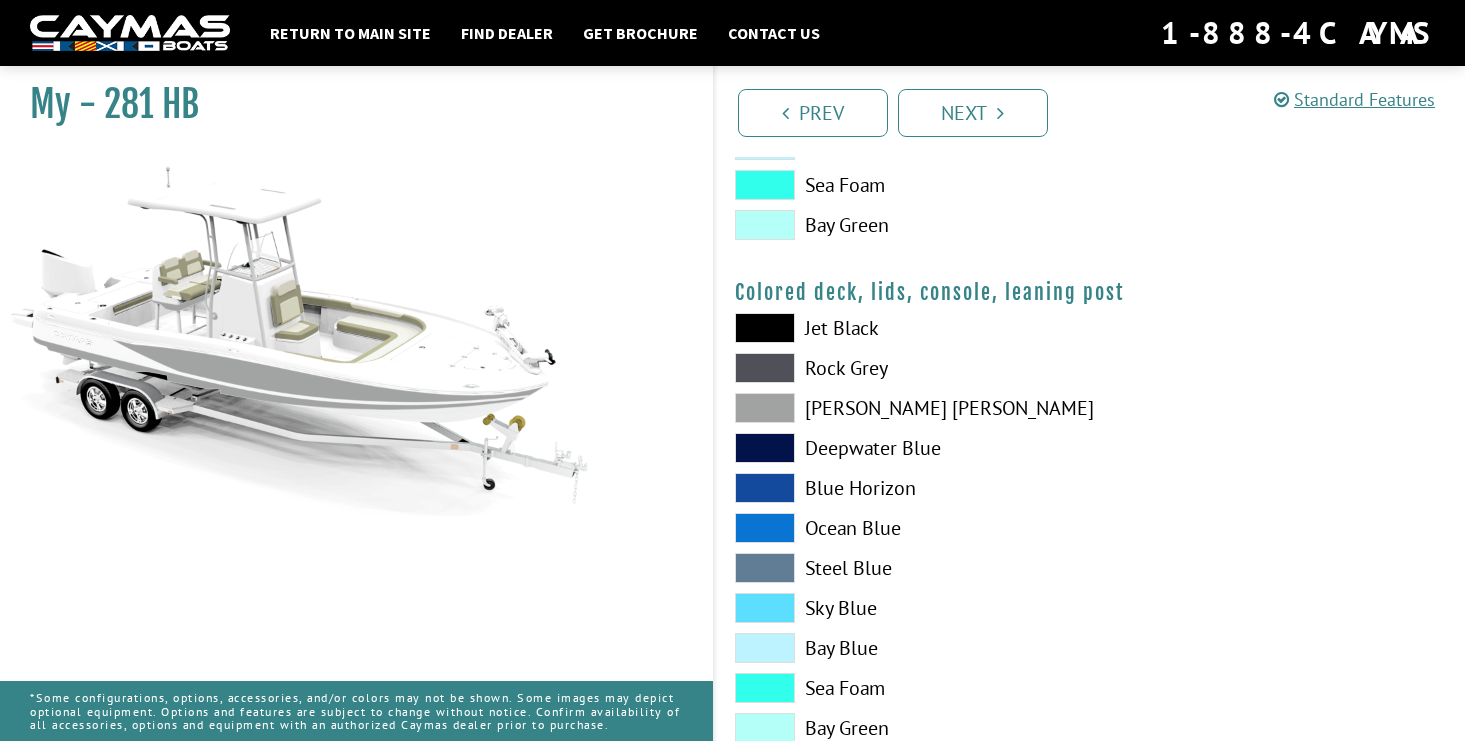 click at bounding box center (765, 368) 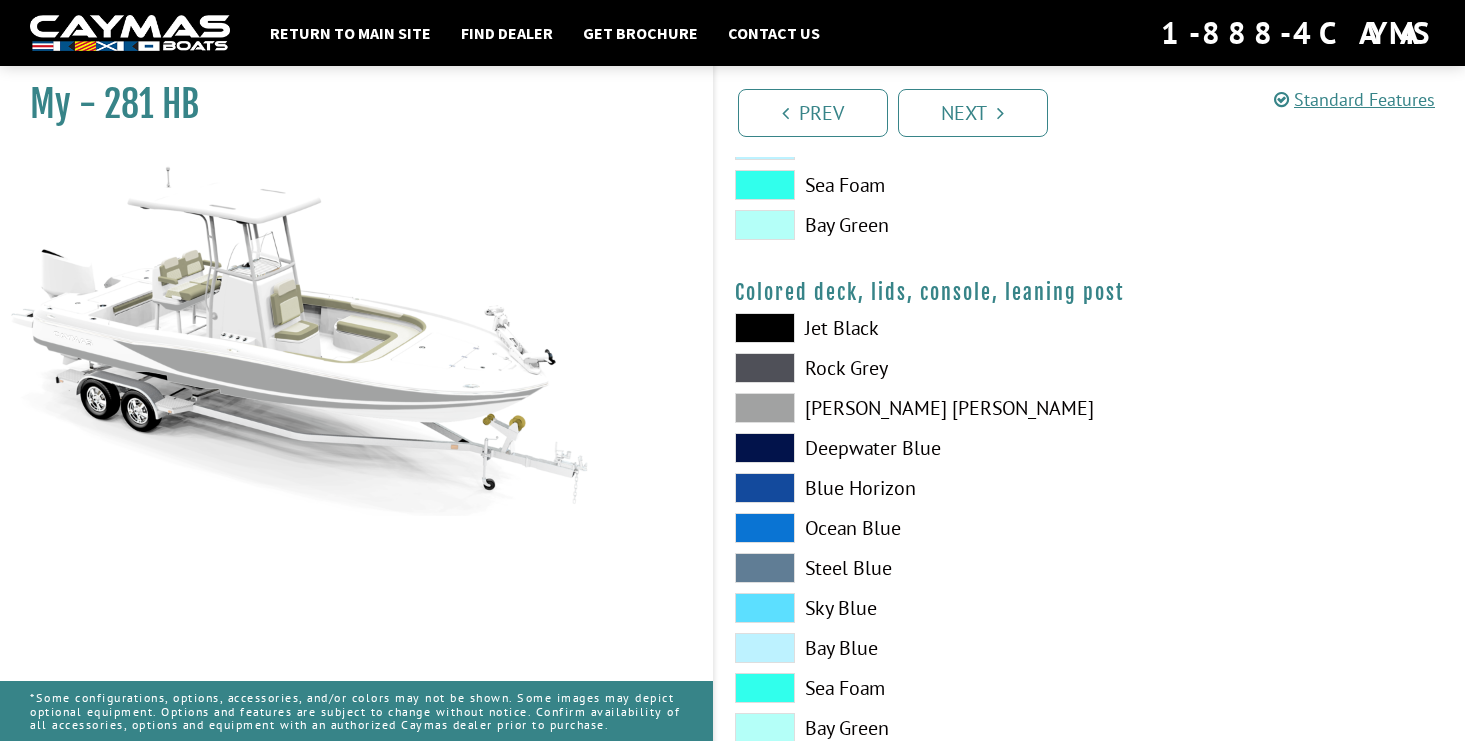 click at bounding box center (765, 328) 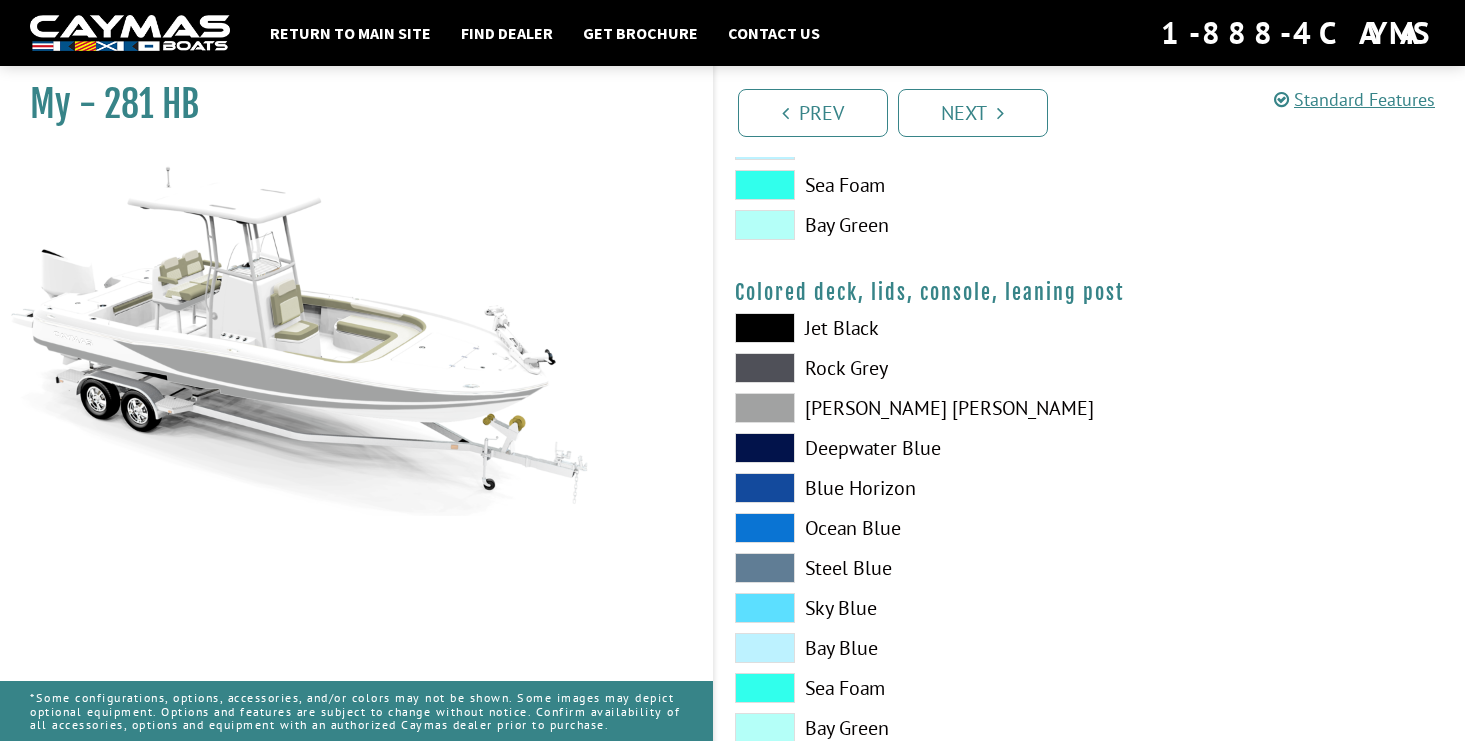 scroll, scrollTop: 2318, scrollLeft: 0, axis: vertical 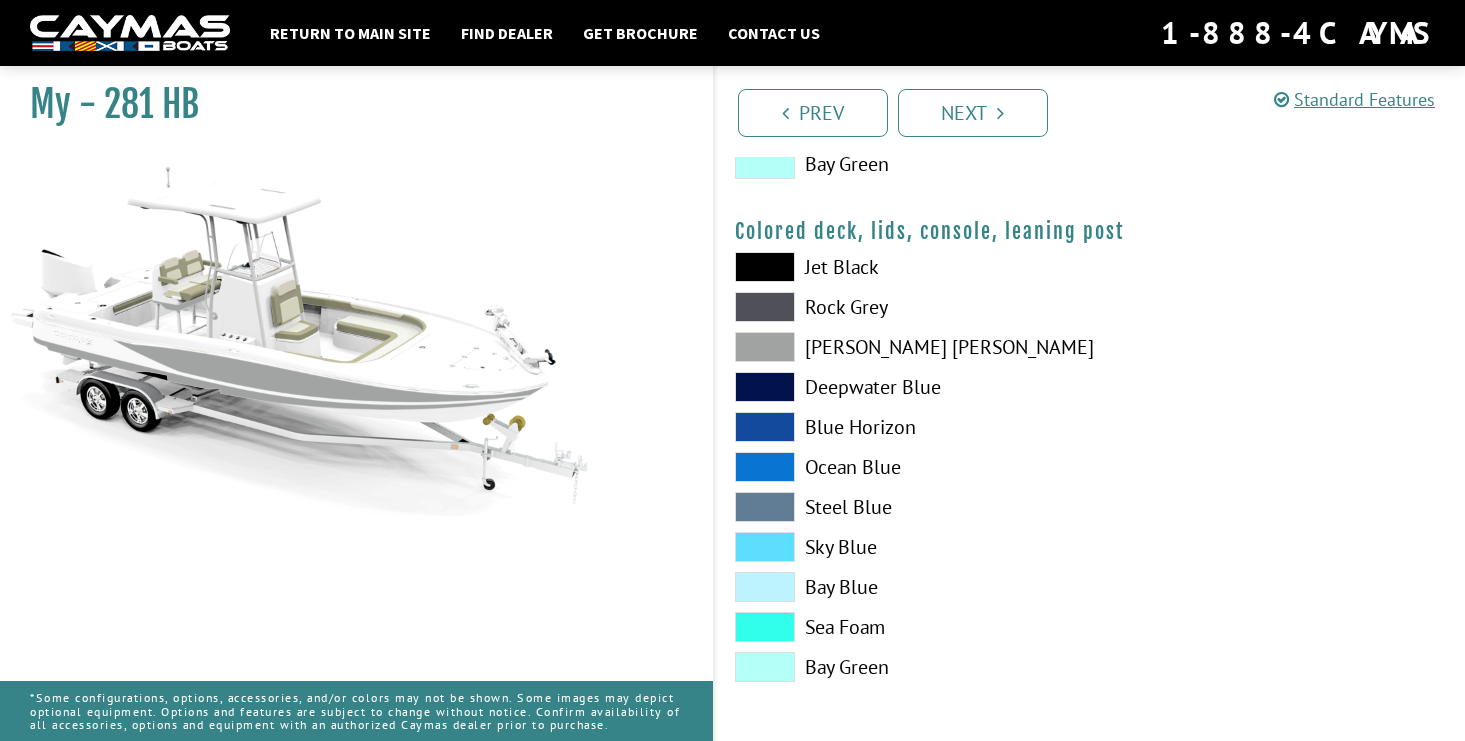 click at bounding box center [765, 267] 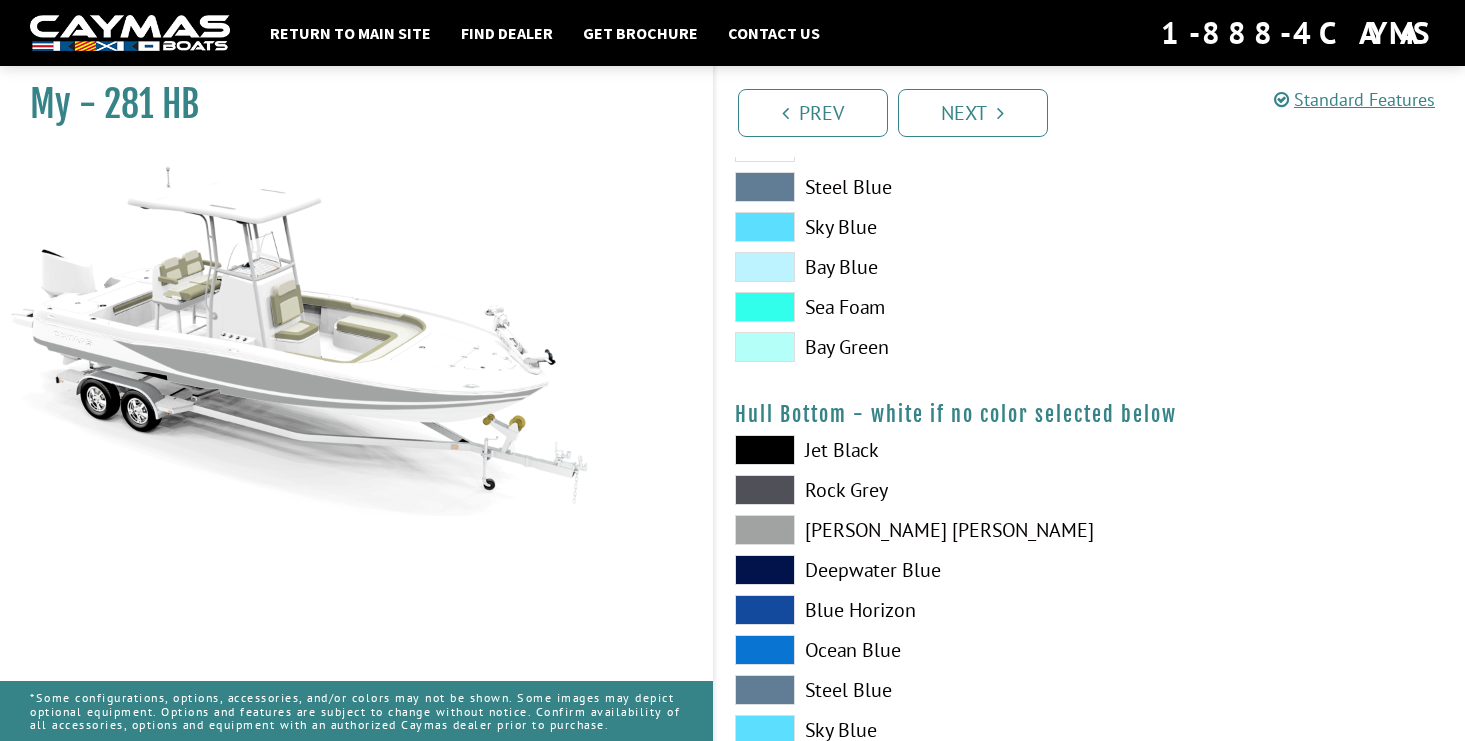 scroll, scrollTop: 1063, scrollLeft: 0, axis: vertical 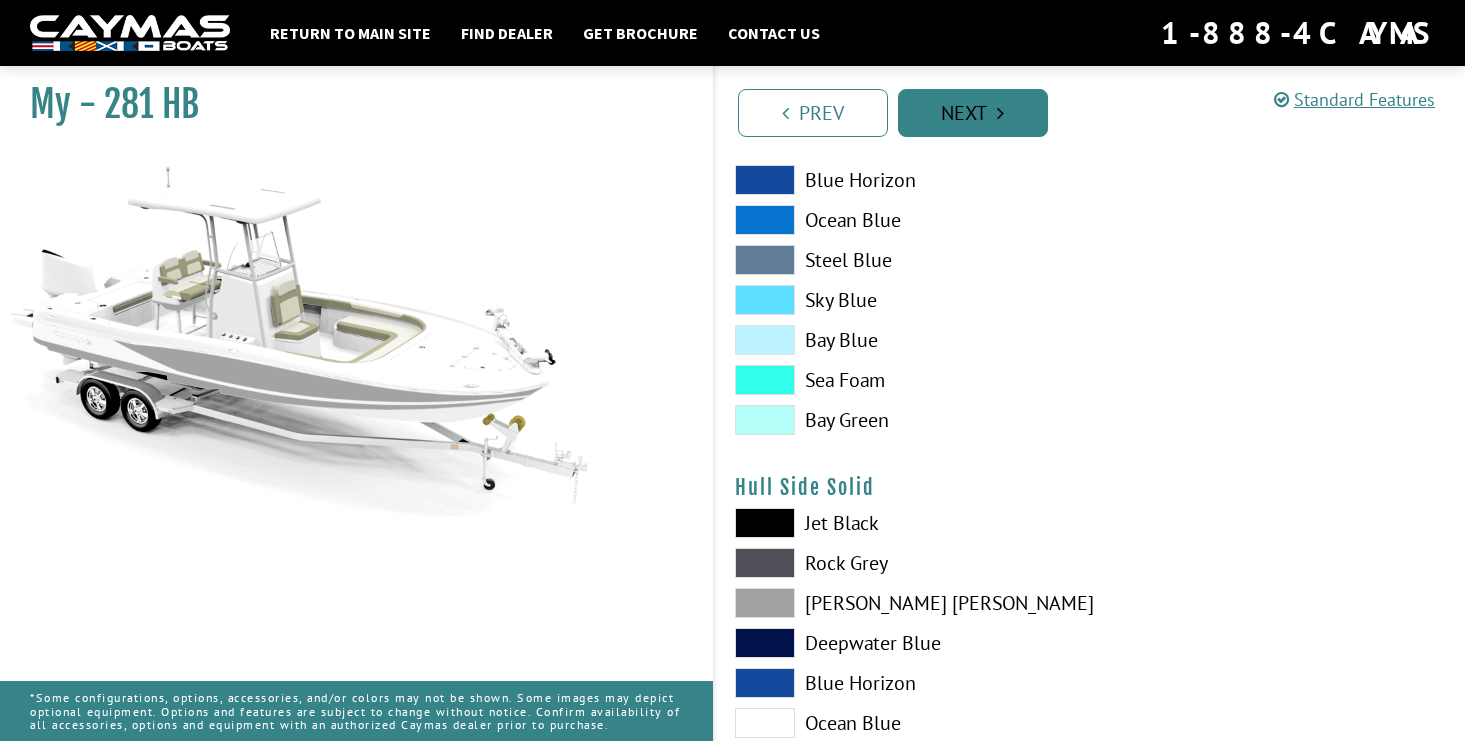 click on "Next" at bounding box center (973, 113) 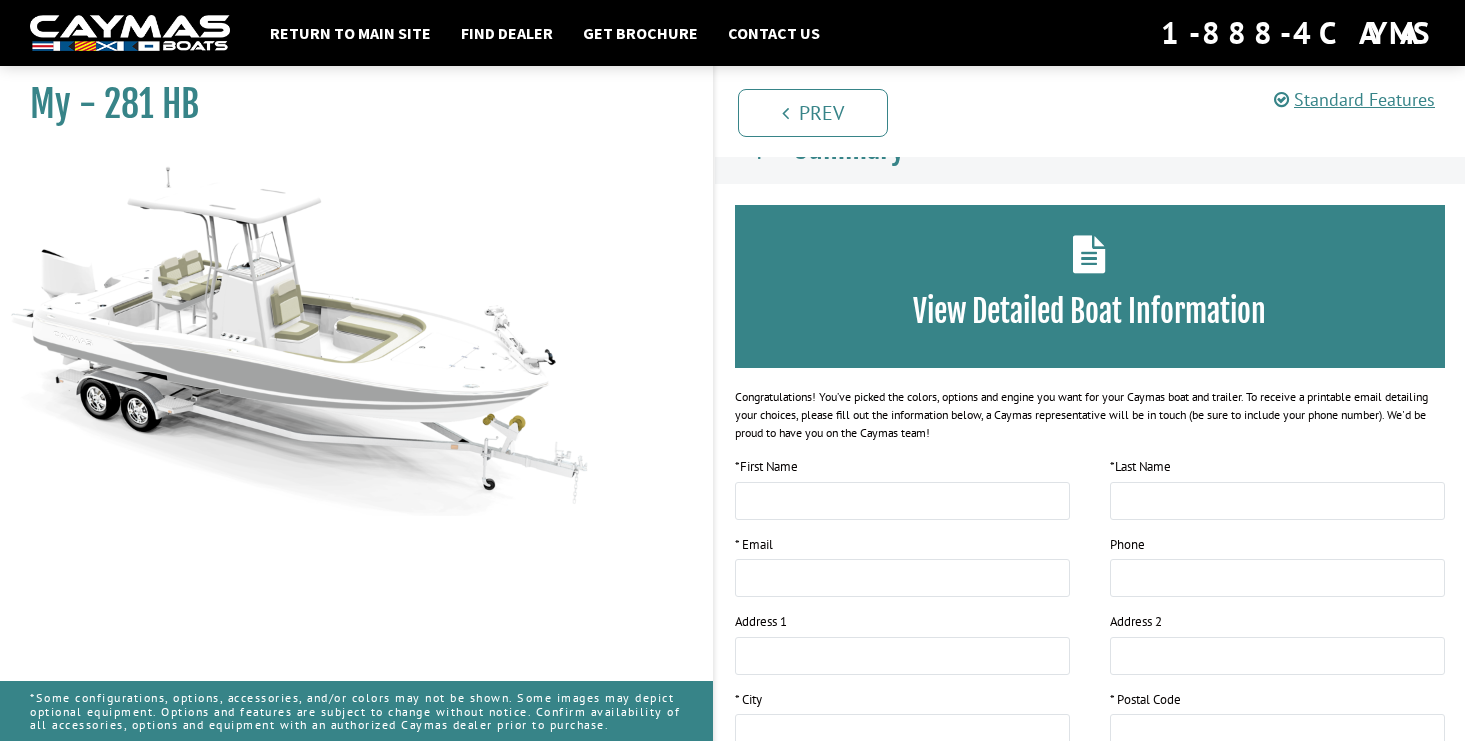 scroll, scrollTop: 0, scrollLeft: 0, axis: both 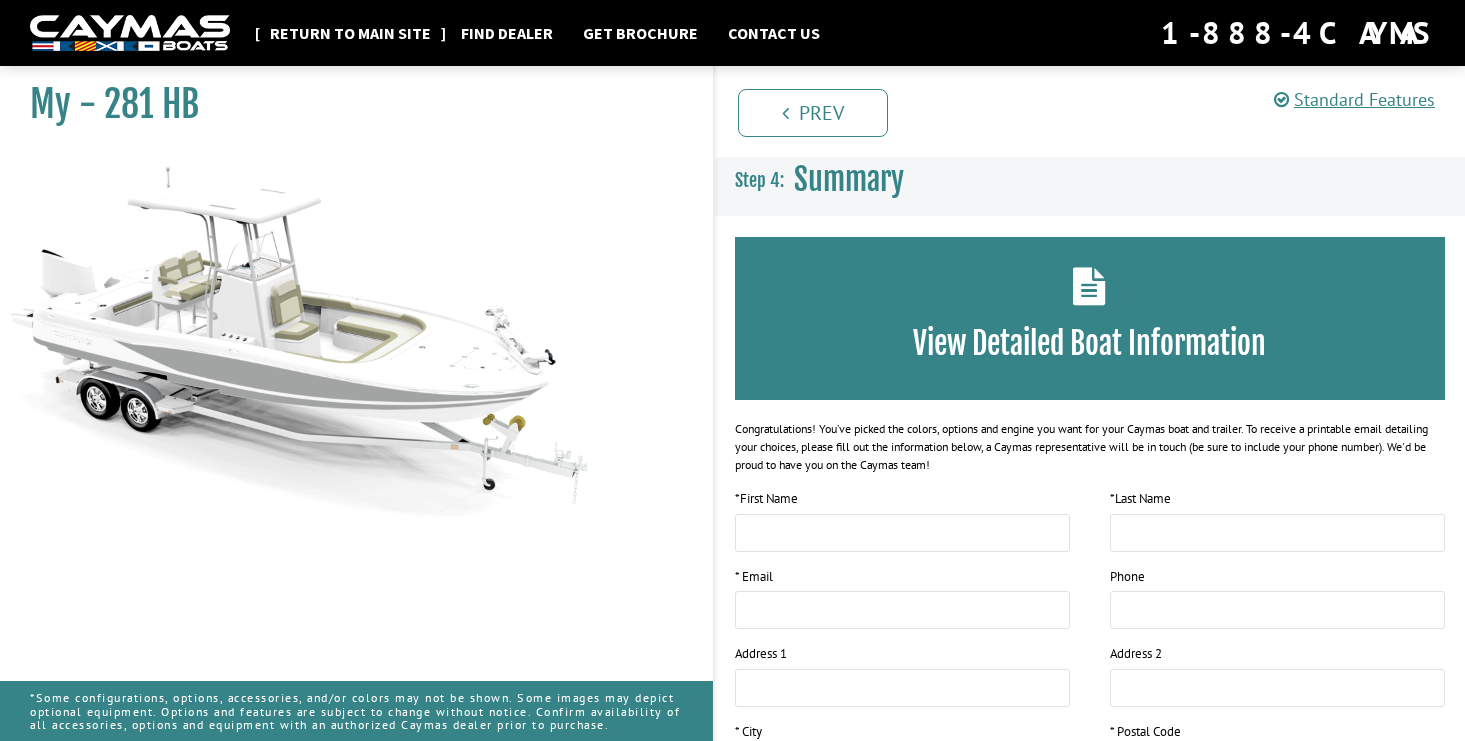 click on "Return to main site" at bounding box center (350, 33) 